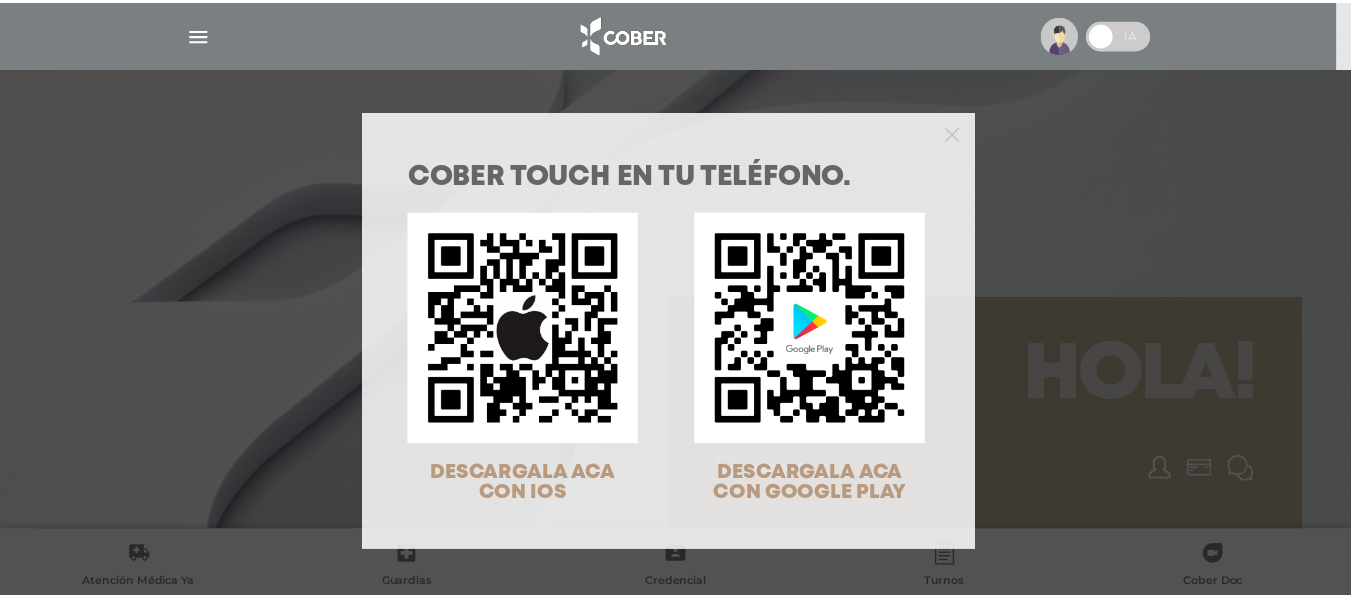 scroll, scrollTop: 0, scrollLeft: 0, axis: both 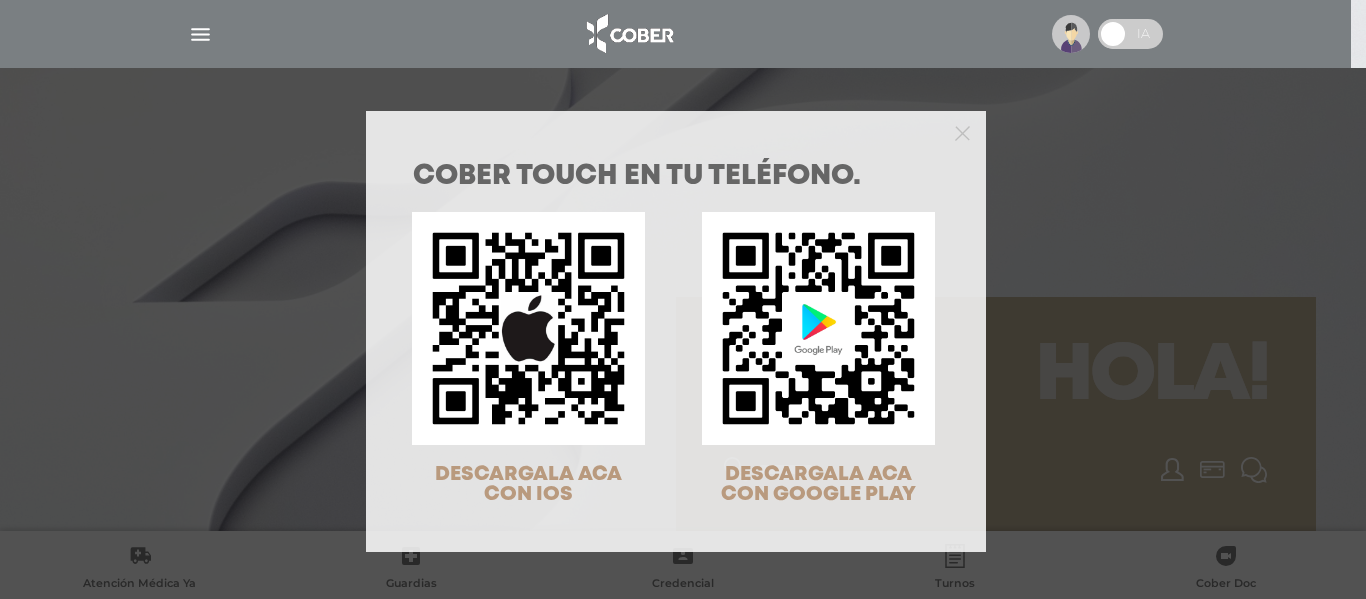 click on "COBER TOUCH en tu teléfono.
DESCARGALA ACA CON IOS
DESCARGALA ACA CON GOOGLE PLAY" at bounding box center (683, 299) 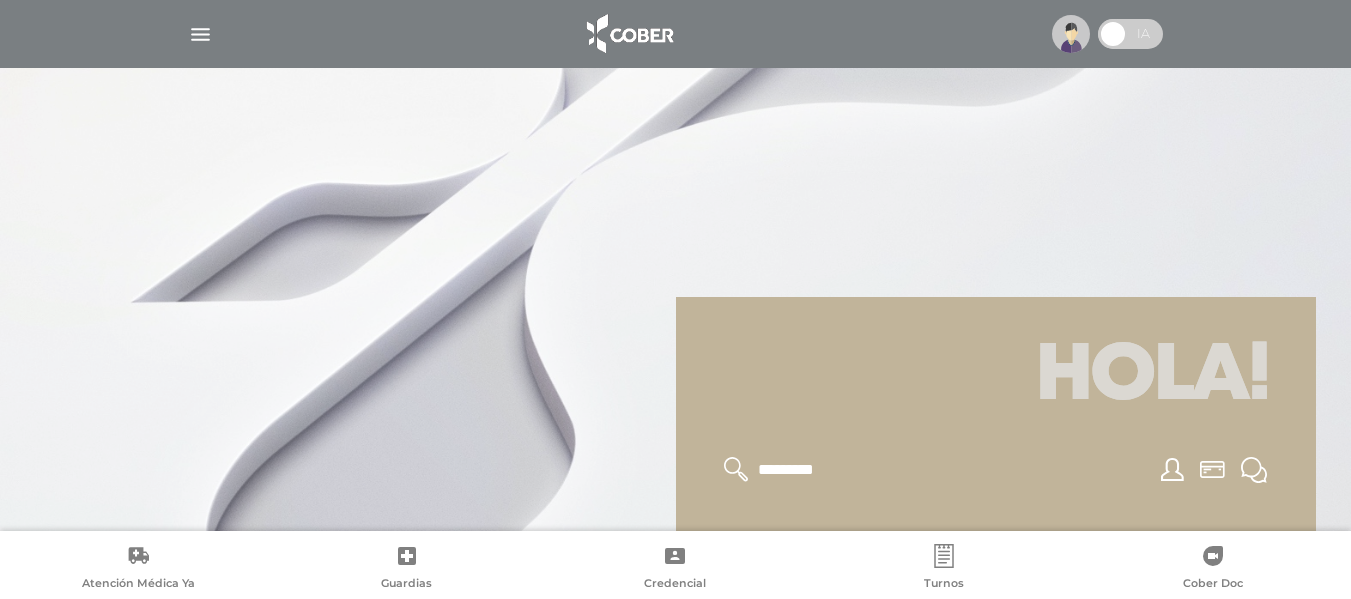click at bounding box center [200, 34] 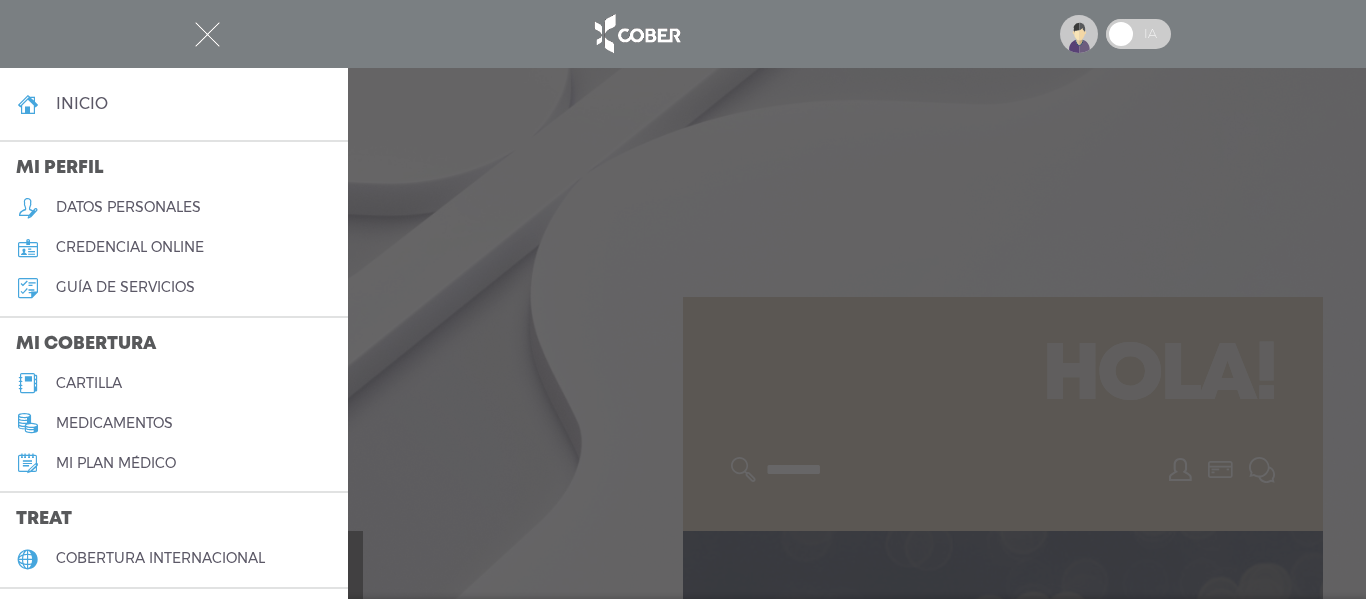 click at bounding box center [683, 299] 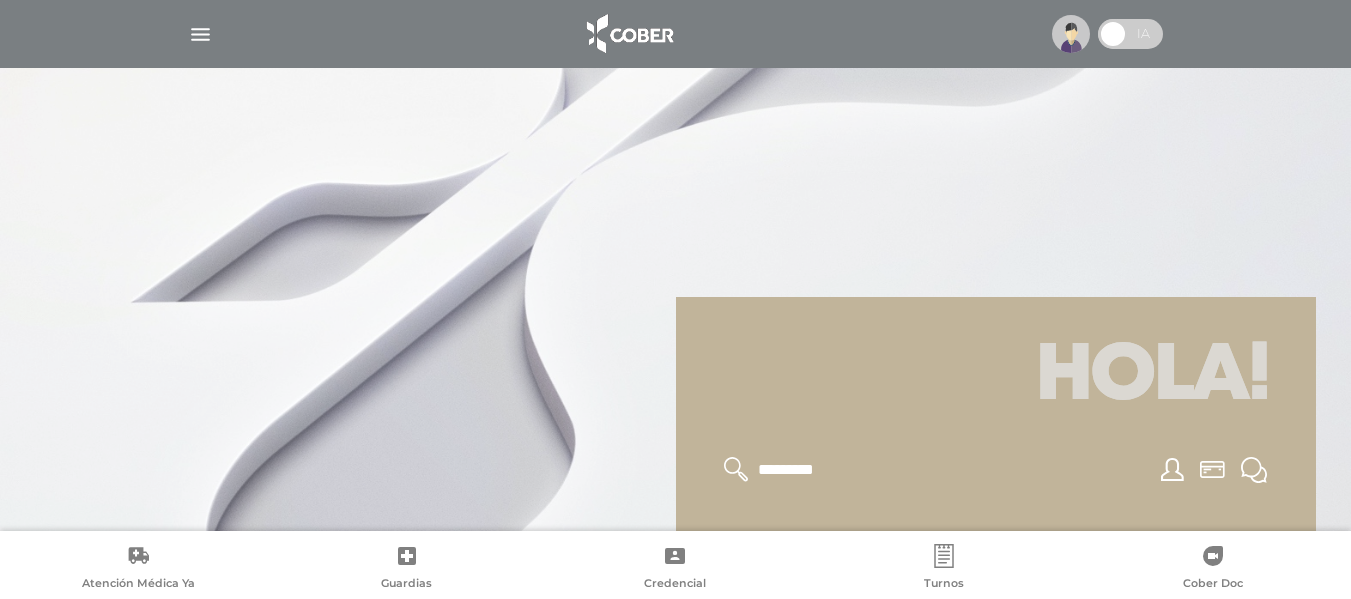 click at bounding box center (1071, 34) 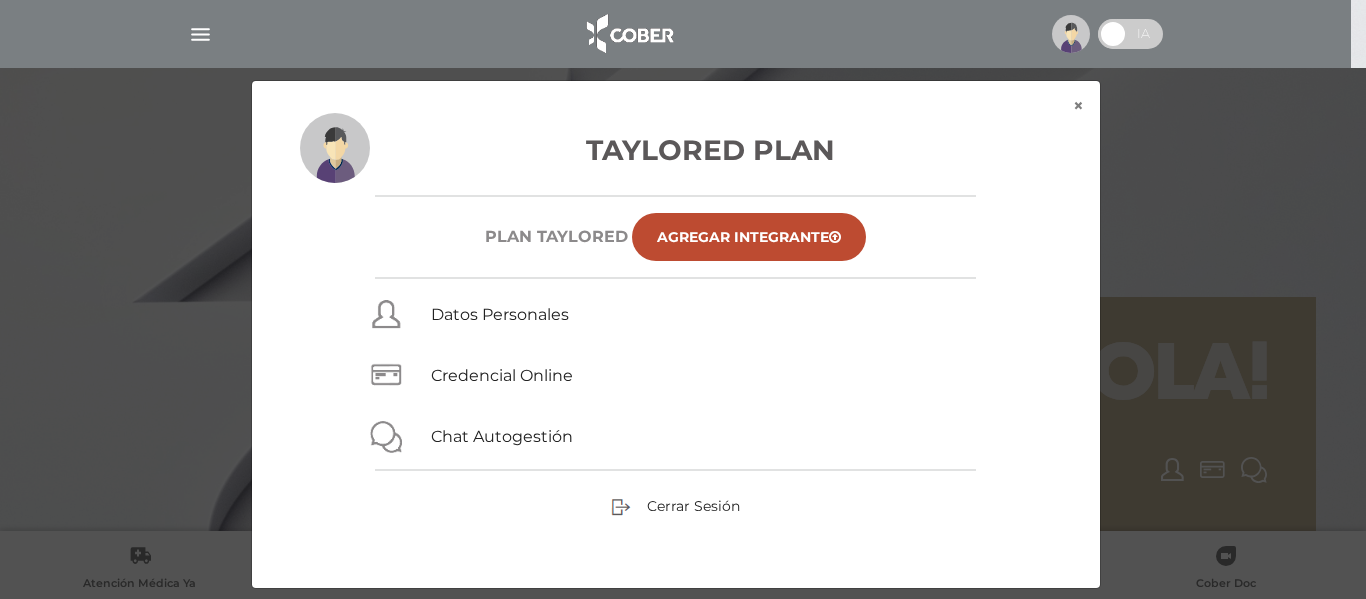 drag, startPoint x: 123, startPoint y: 125, endPoint x: 161, endPoint y: 99, distance: 46.043457 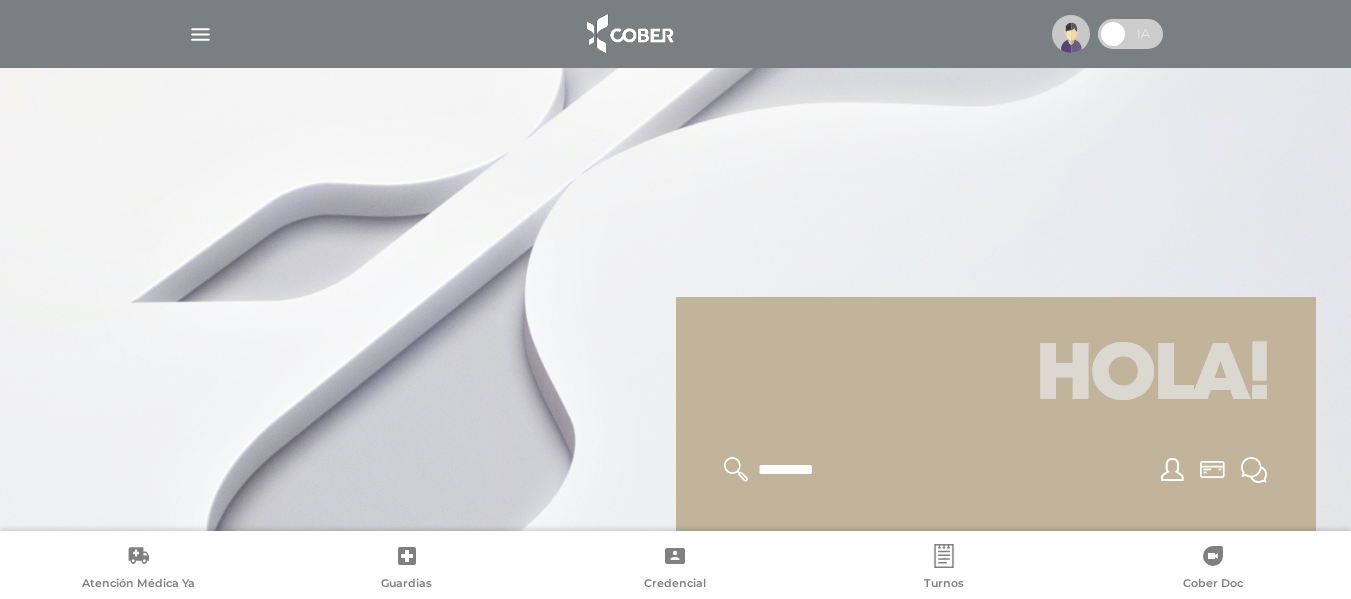 click at bounding box center [200, 34] 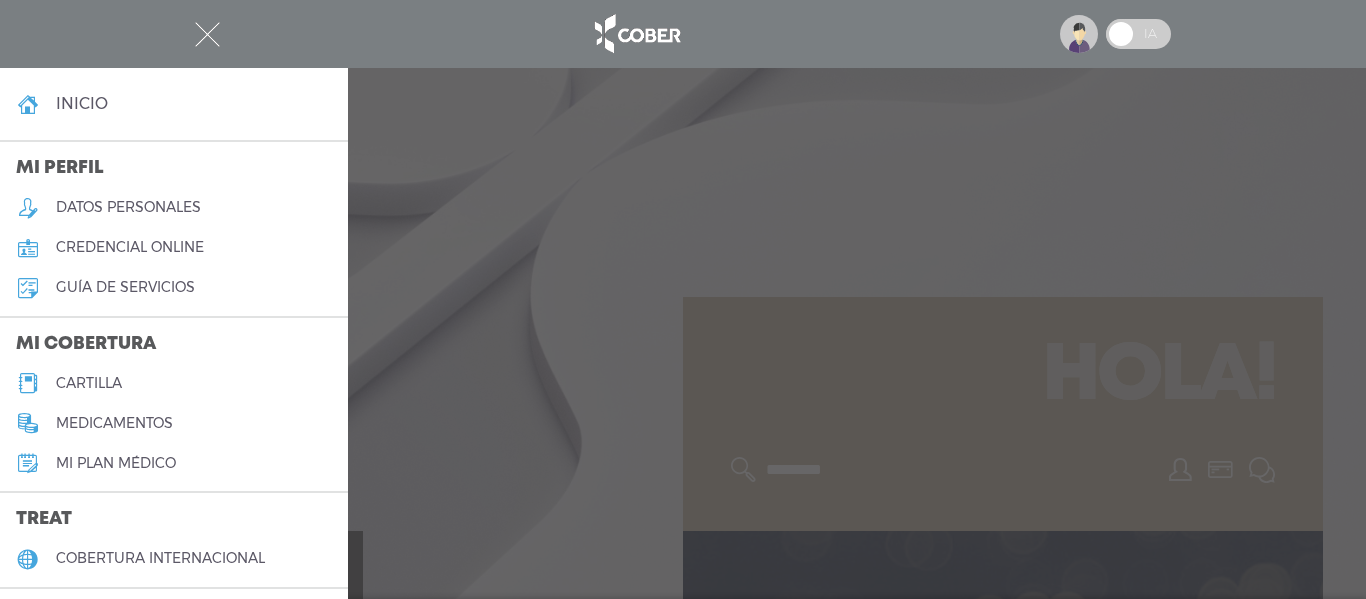 click on "cartilla" at bounding box center [174, 383] 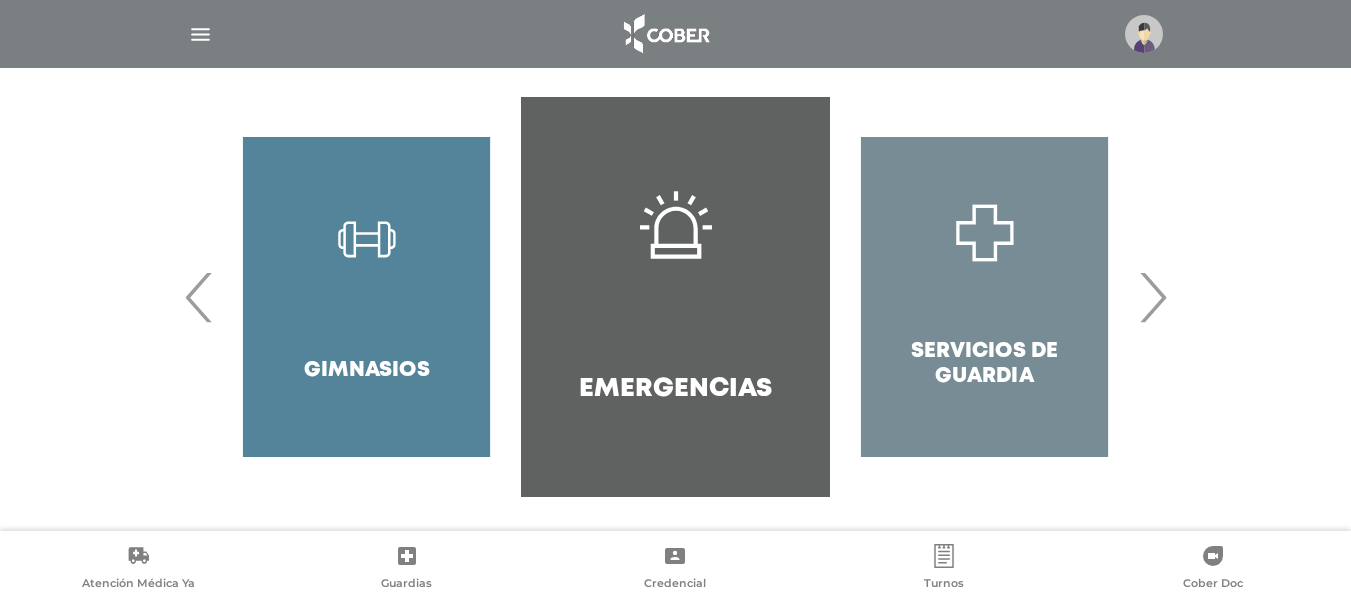 scroll, scrollTop: 428, scrollLeft: 0, axis: vertical 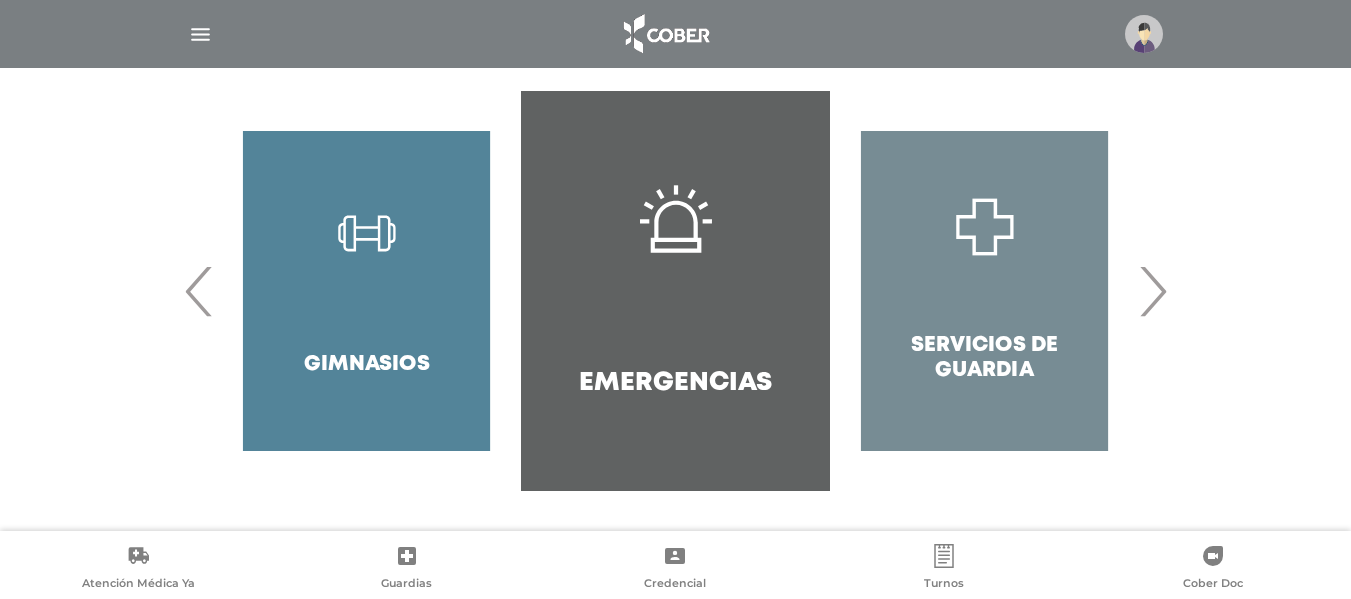 click on "›" at bounding box center [1152, 291] 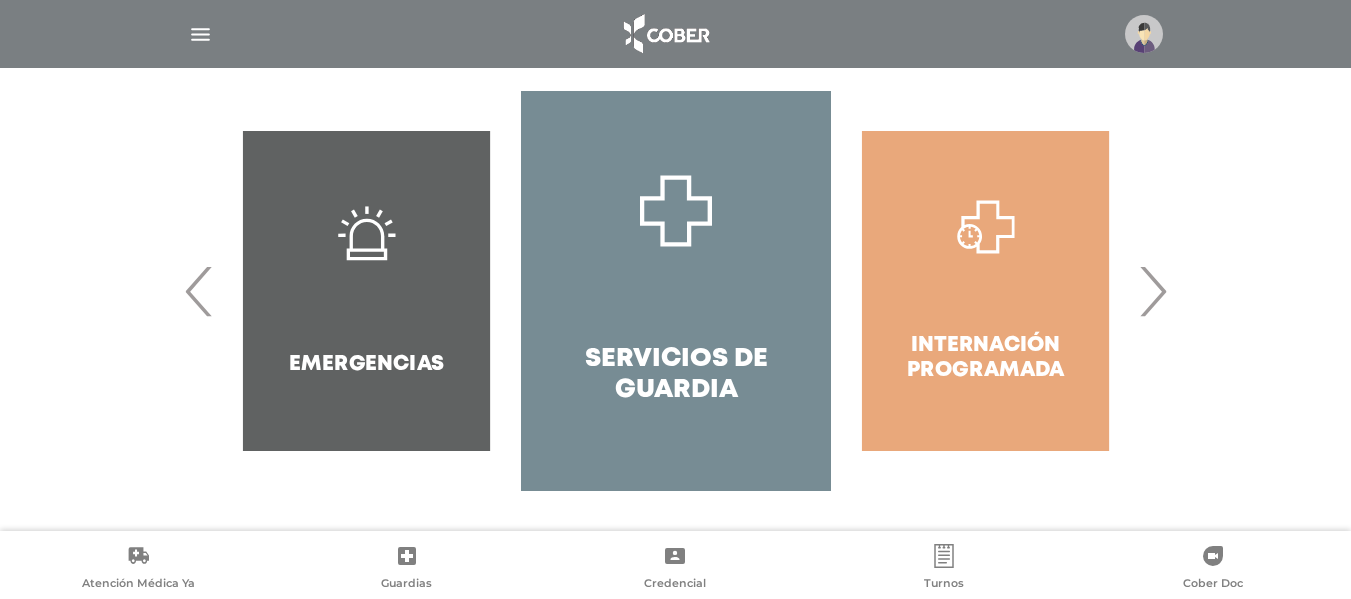 click on "›" at bounding box center (1152, 291) 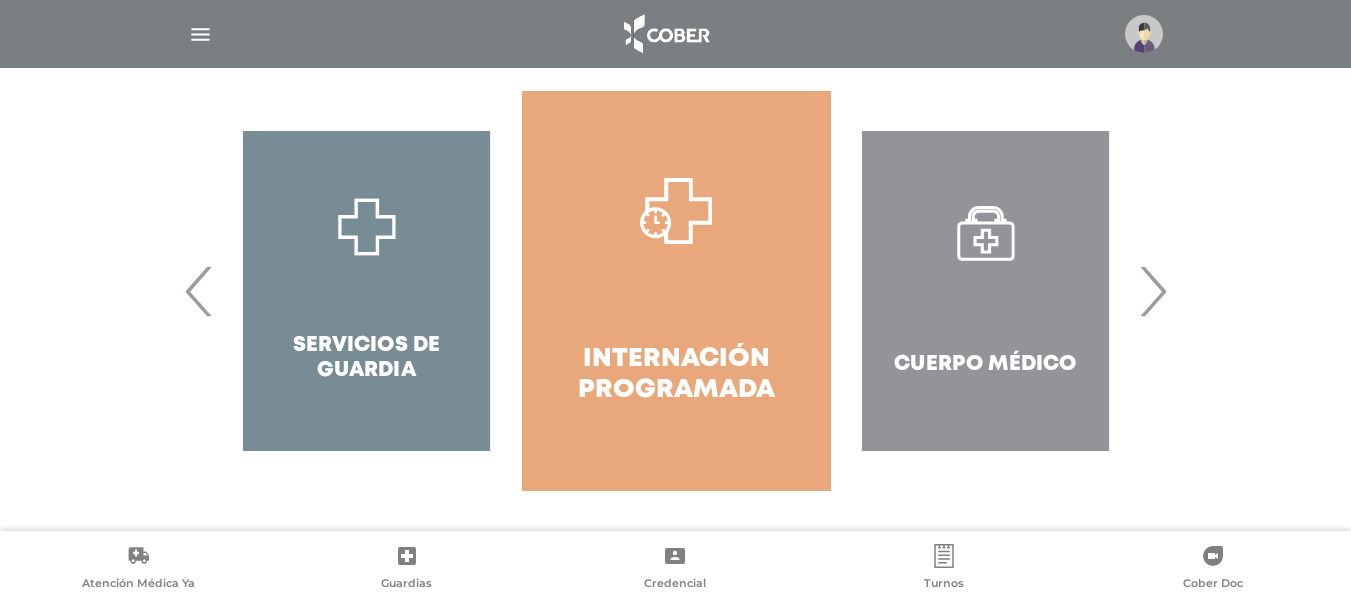 click on "›" at bounding box center [1152, 291] 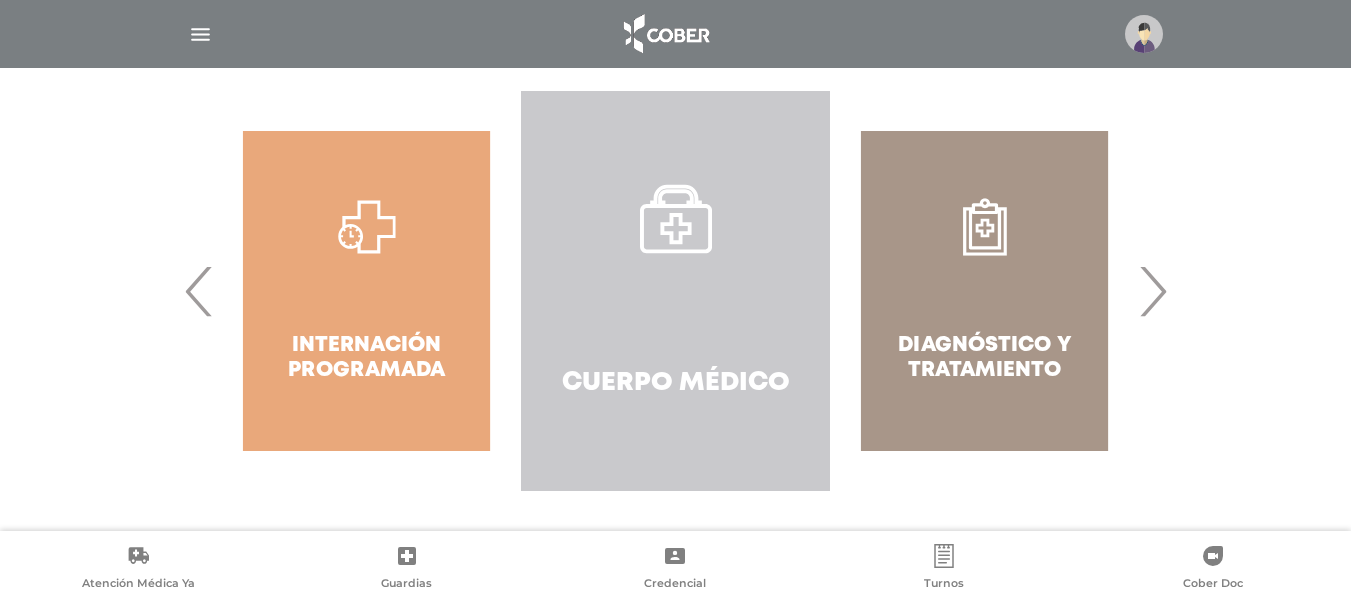 click on "Cuerpo Médico" at bounding box center [675, 291] 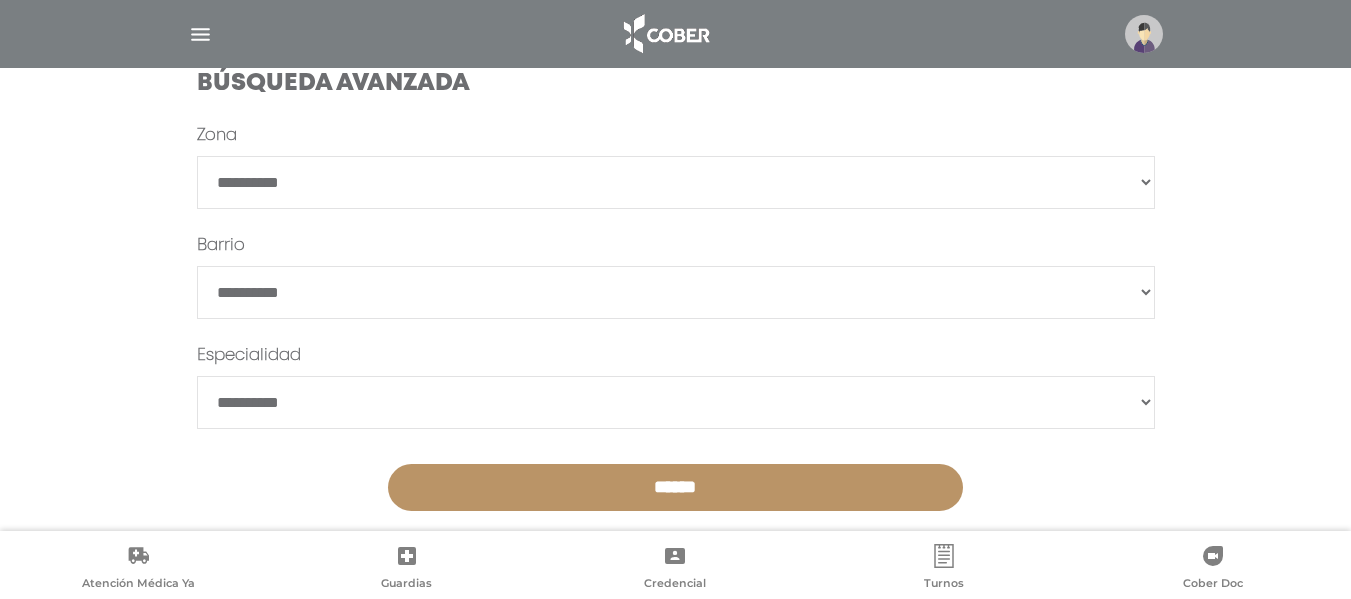 scroll, scrollTop: 652, scrollLeft: 0, axis: vertical 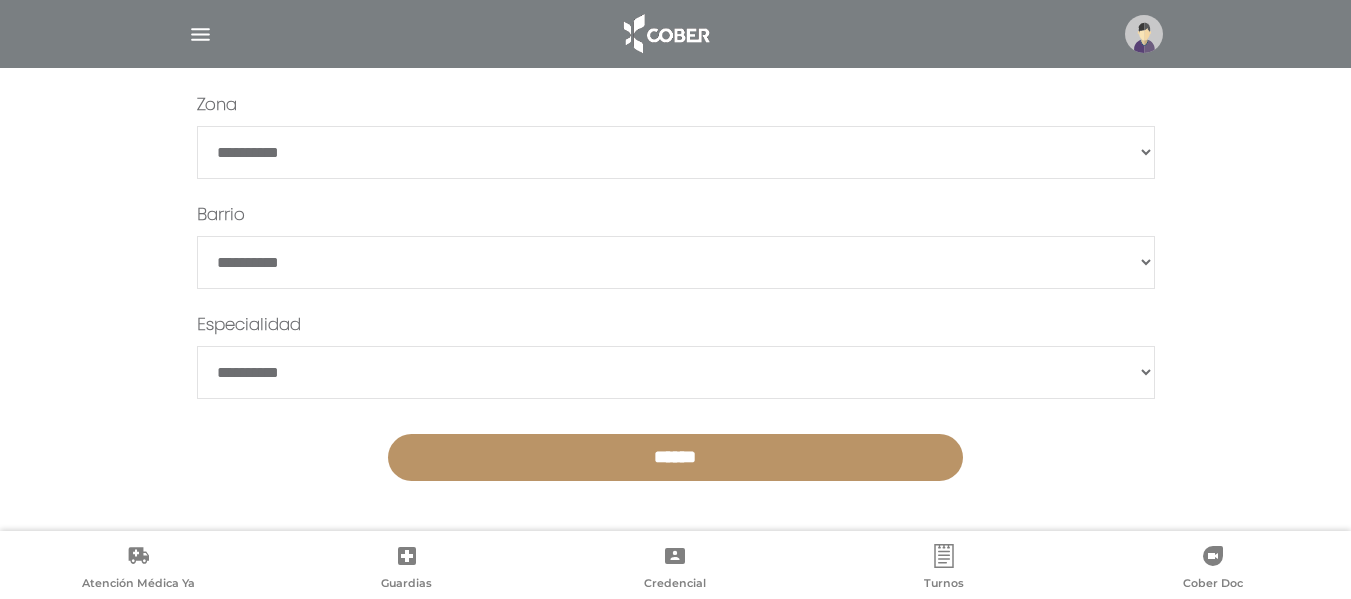 click on "**********" at bounding box center (676, 152) 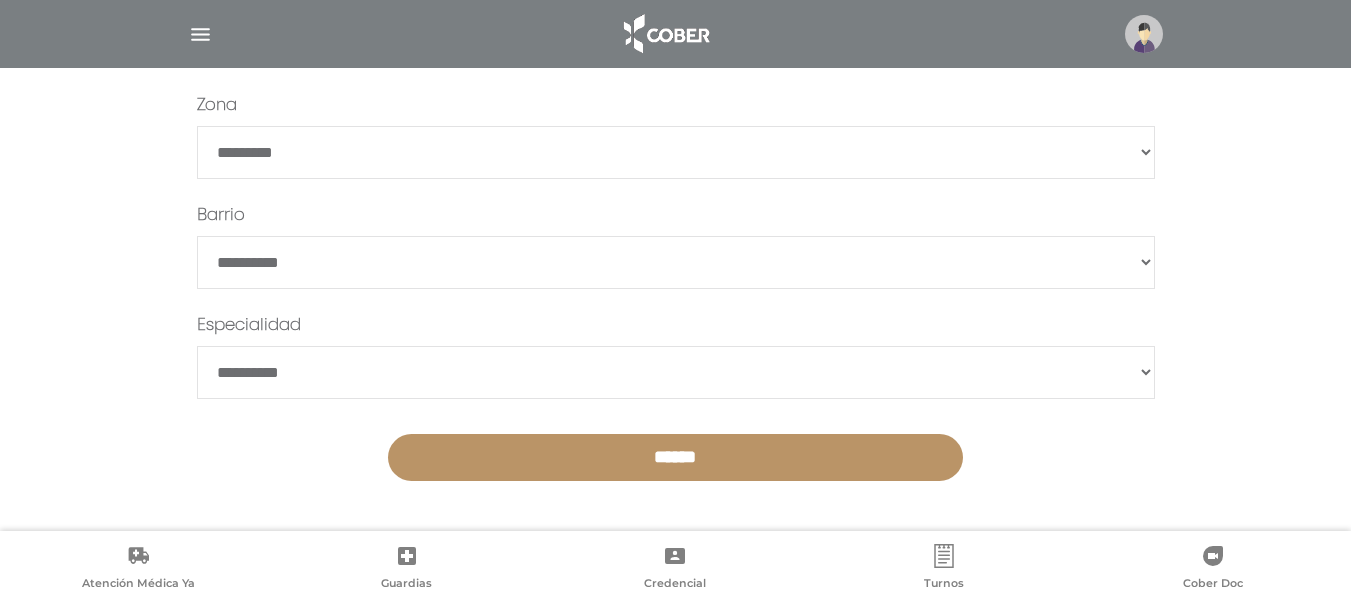 click on "**********" at bounding box center (676, 152) 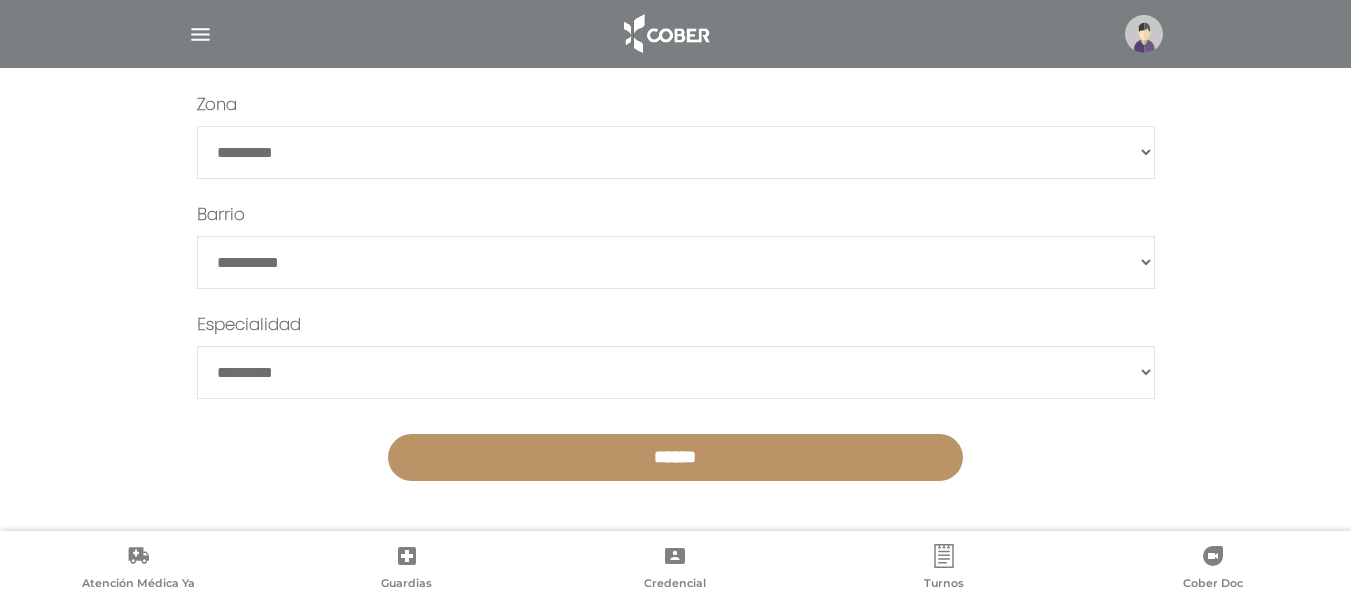 click on "**********" at bounding box center (676, 372) 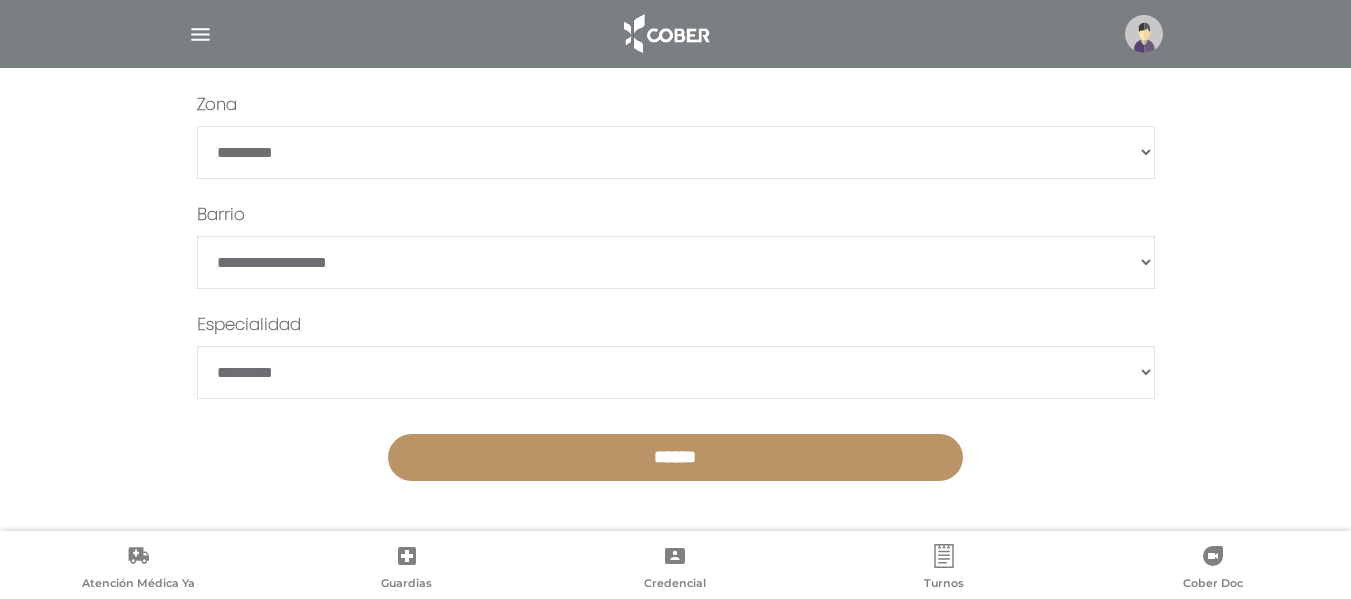 click on "**********" at bounding box center [676, 304] 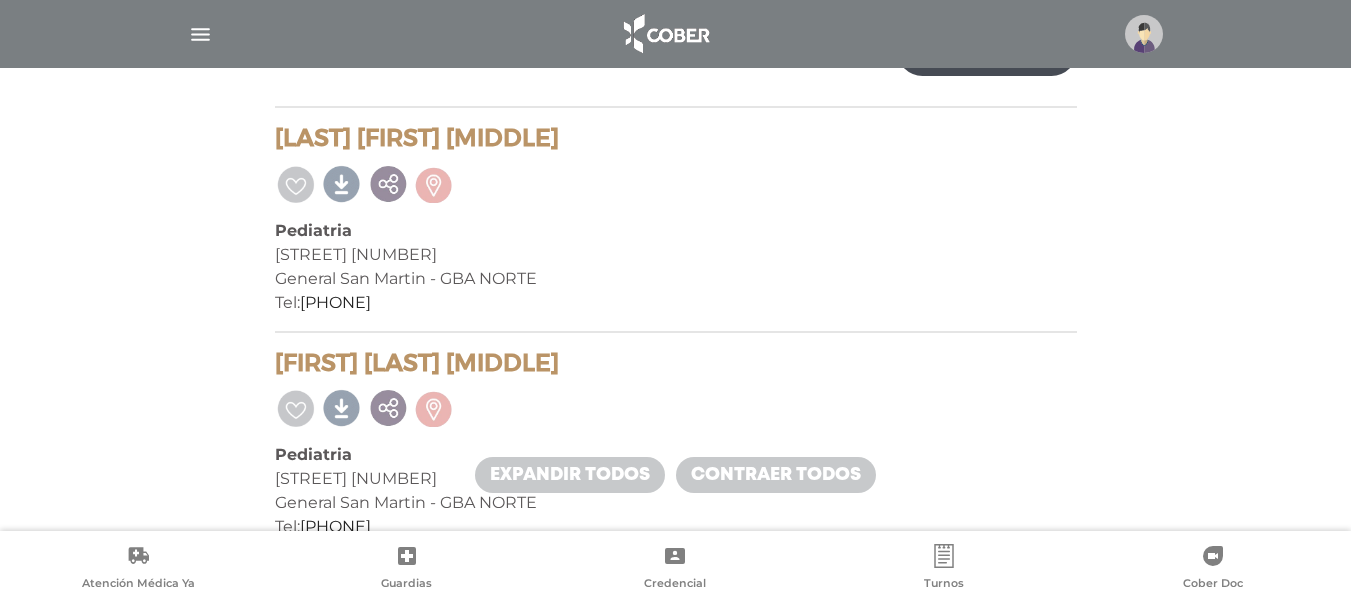 scroll, scrollTop: 500, scrollLeft: 0, axis: vertical 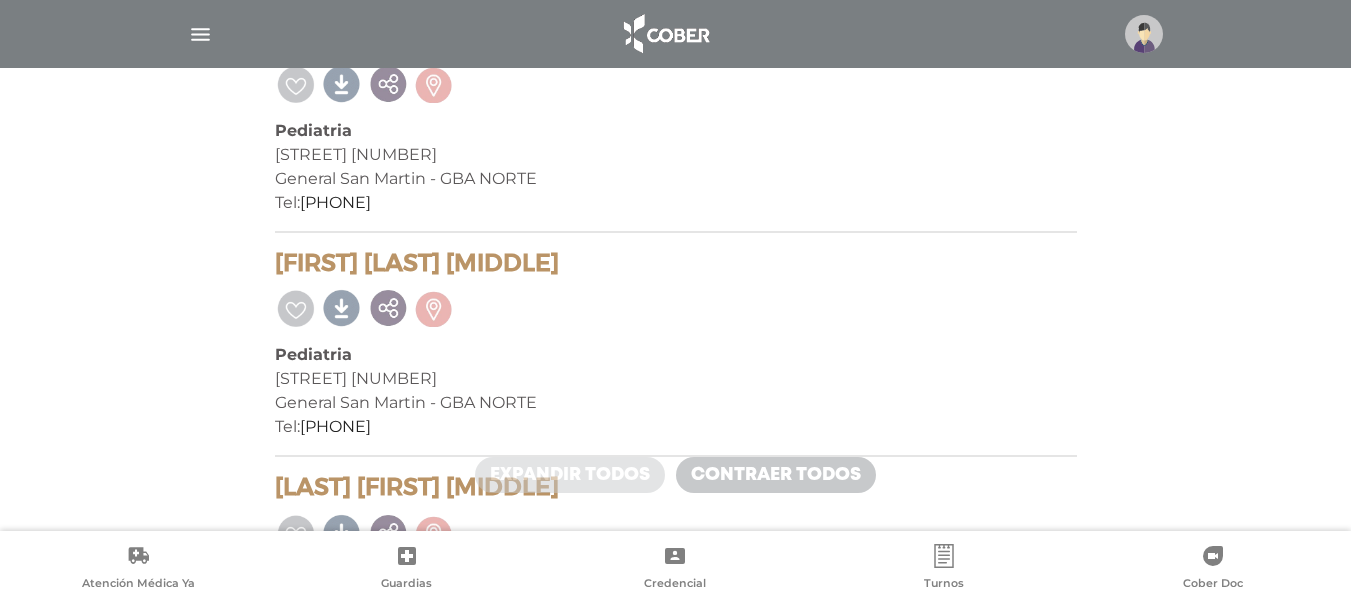 click on "Expandir todos" at bounding box center (570, 475) 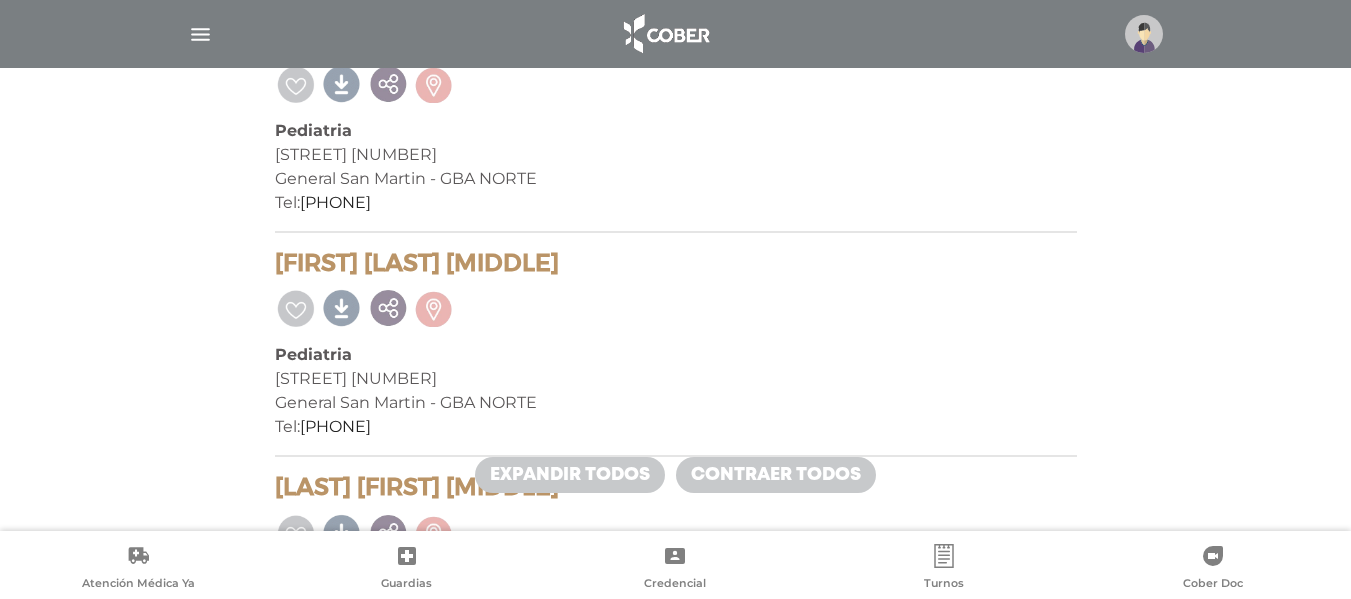 click on "Contraer todos" at bounding box center (776, 475) 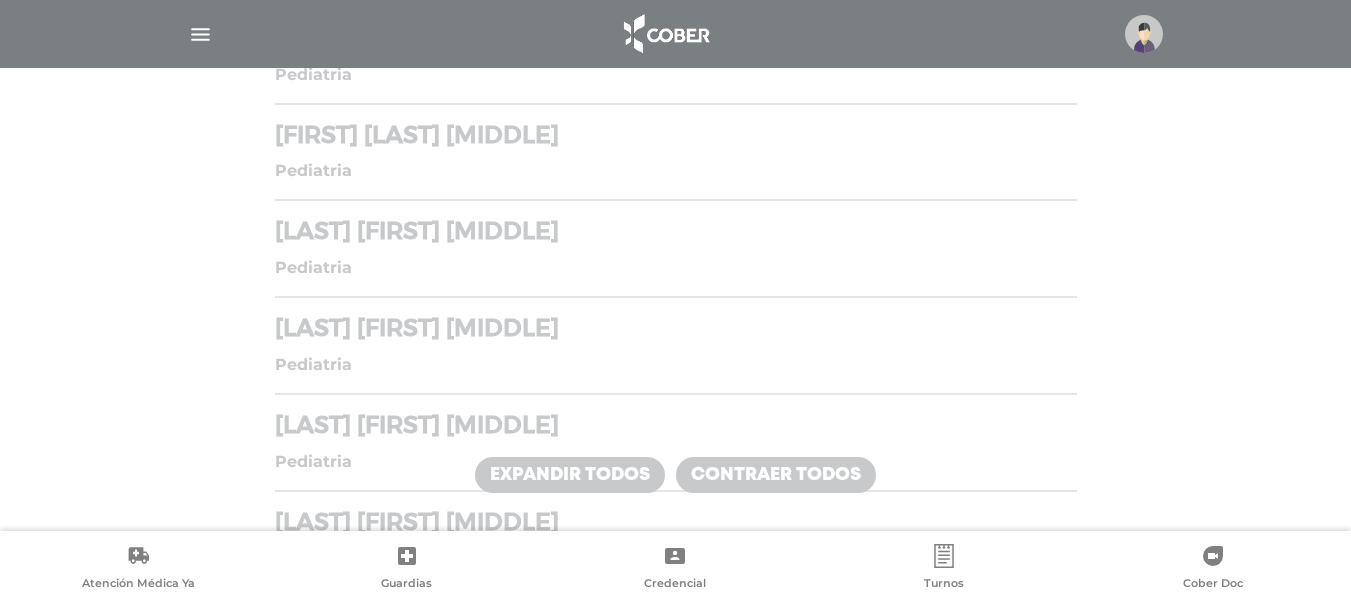 click on "Cerrito [NUMBER]" at bounding box center (676, 161) 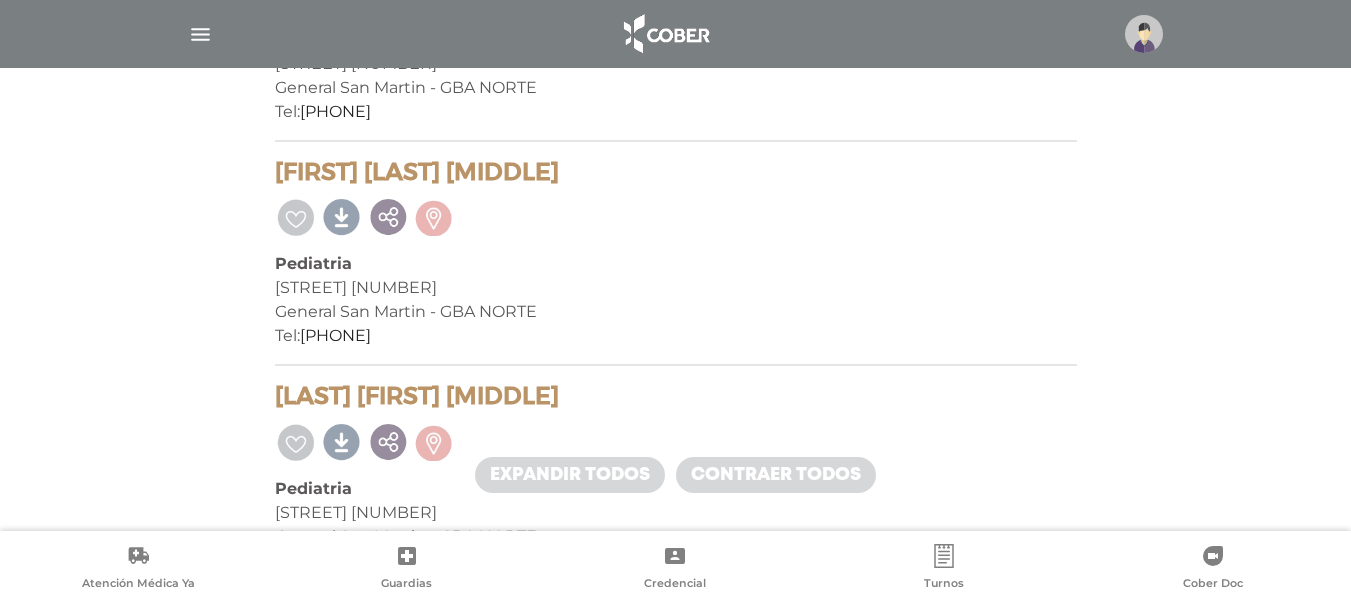 scroll, scrollTop: 341, scrollLeft: 0, axis: vertical 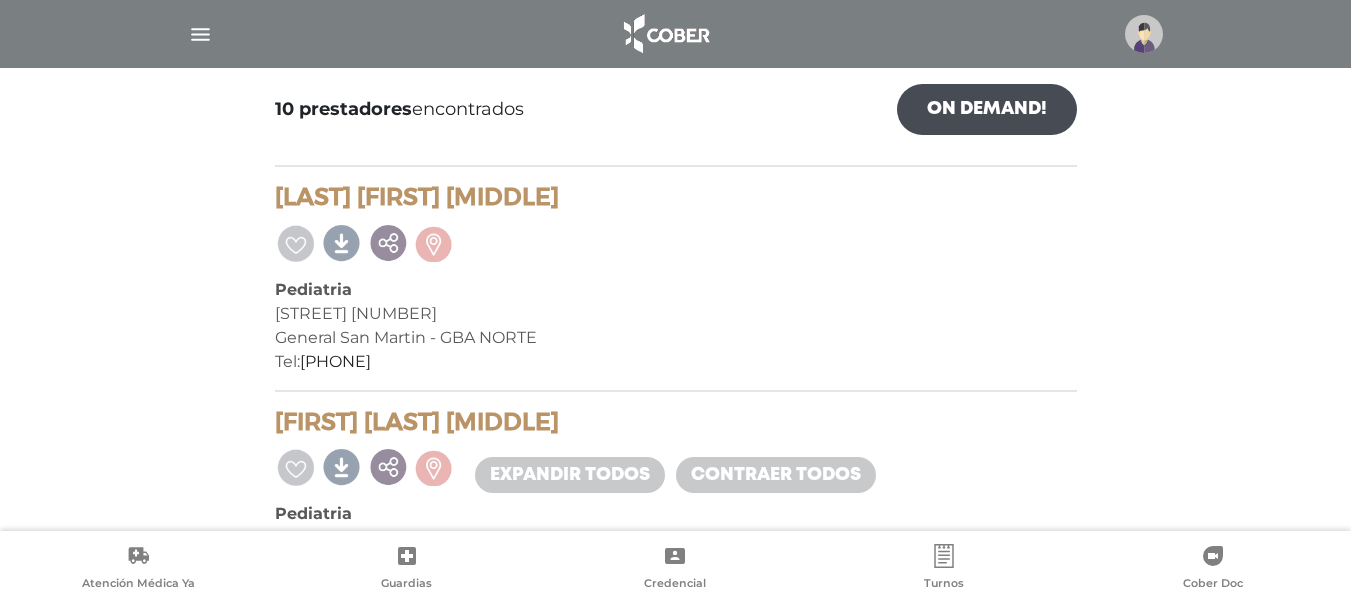 click on "On Demand!" at bounding box center [987, 109] 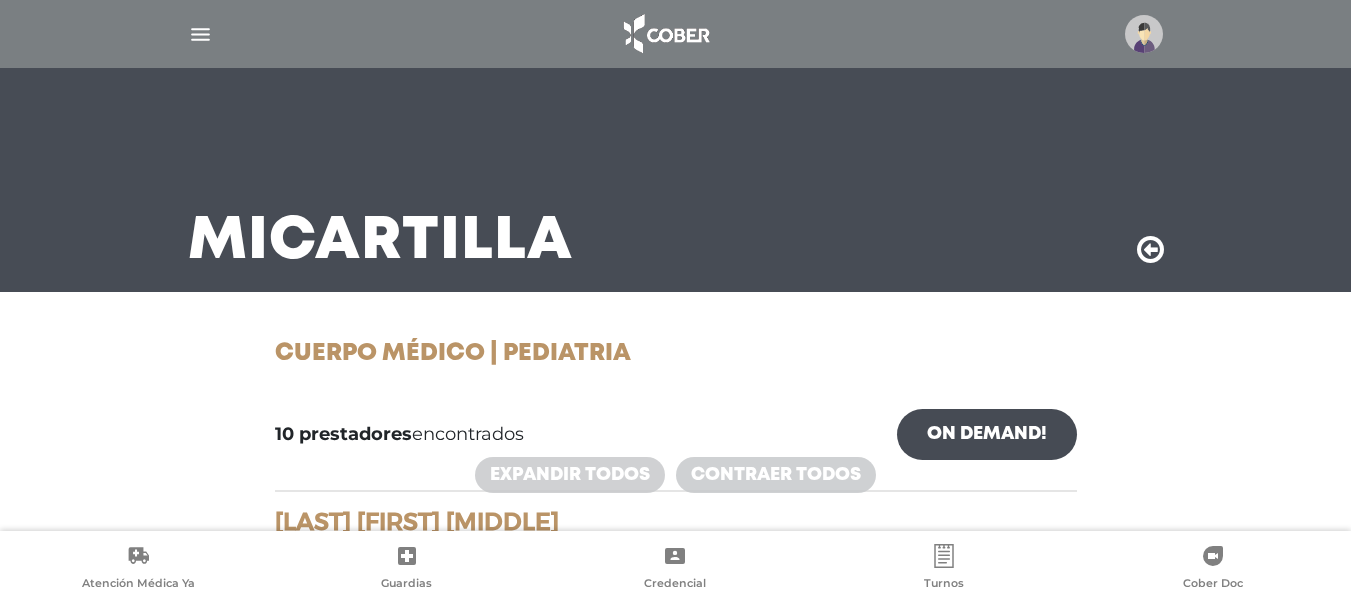 scroll, scrollTop: 0, scrollLeft: 0, axis: both 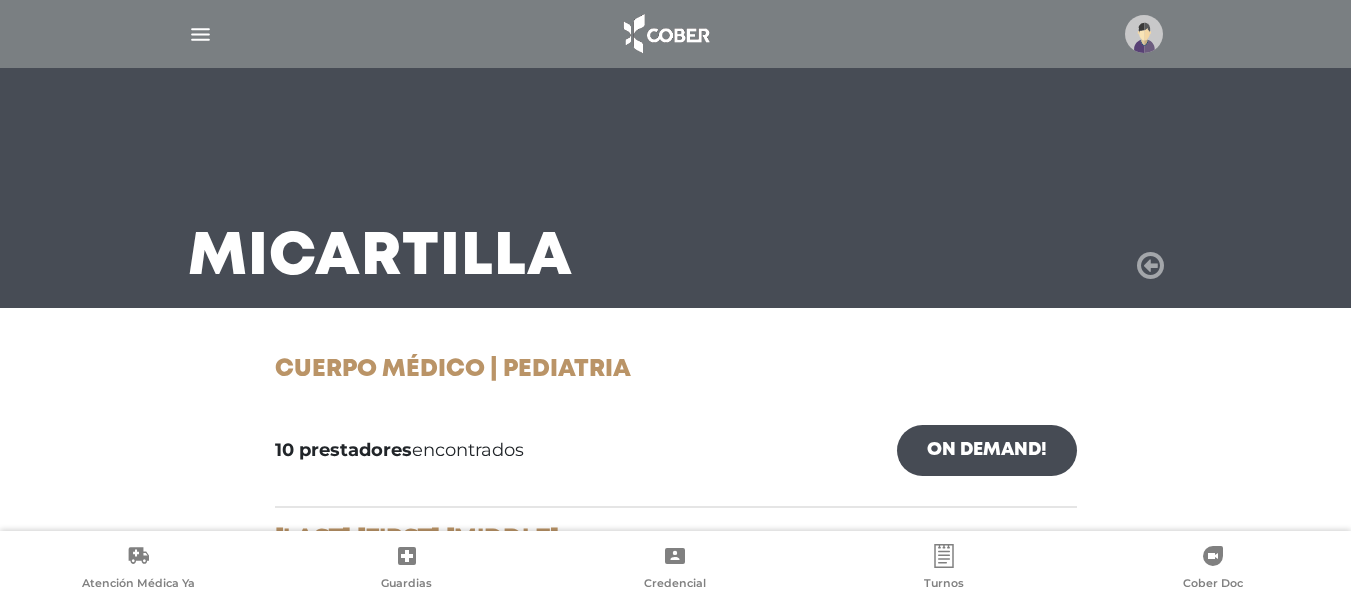 click at bounding box center (1150, 266) 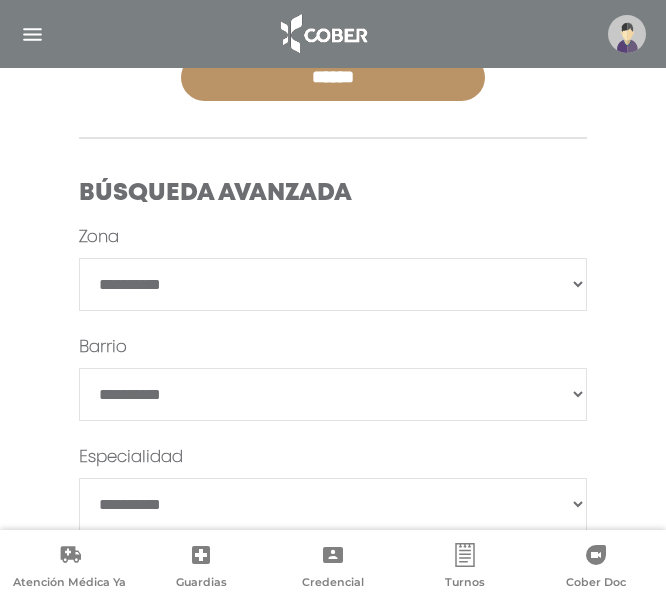 scroll, scrollTop: 433, scrollLeft: 0, axis: vertical 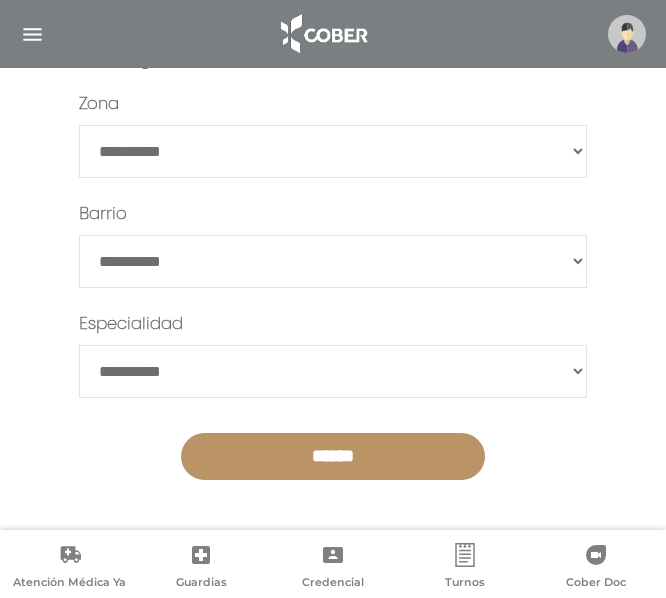 click on "**********" at bounding box center [333, 151] 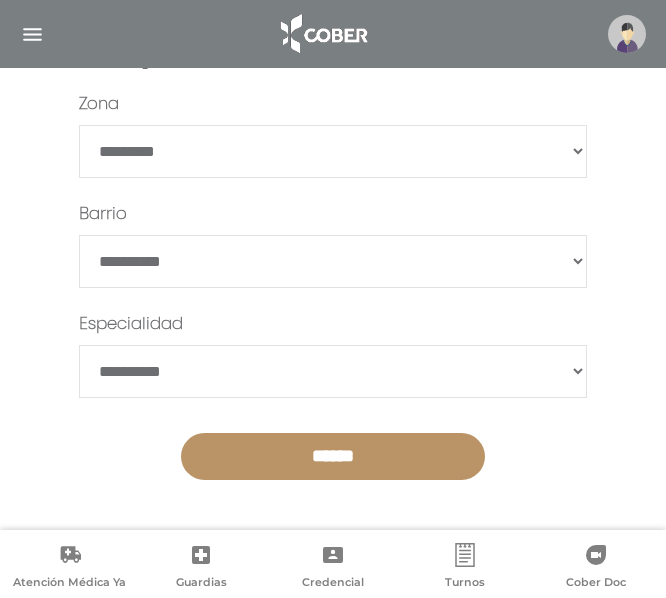 click on "**********" at bounding box center (333, 151) 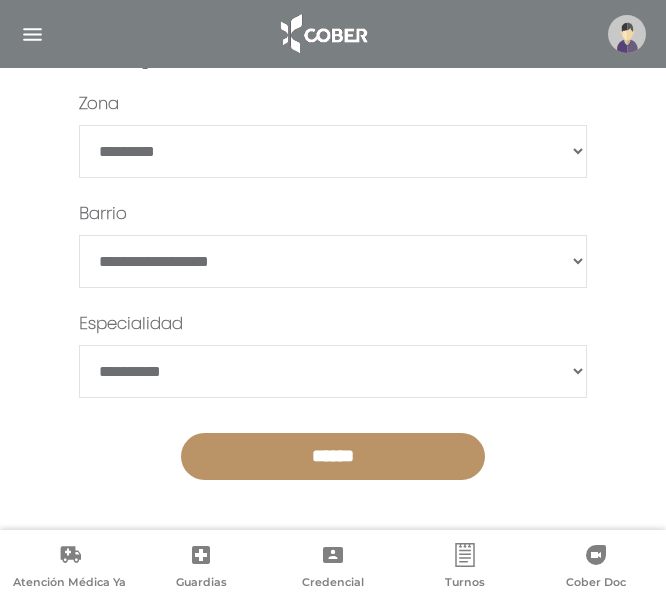 click on "******" at bounding box center [333, 261] 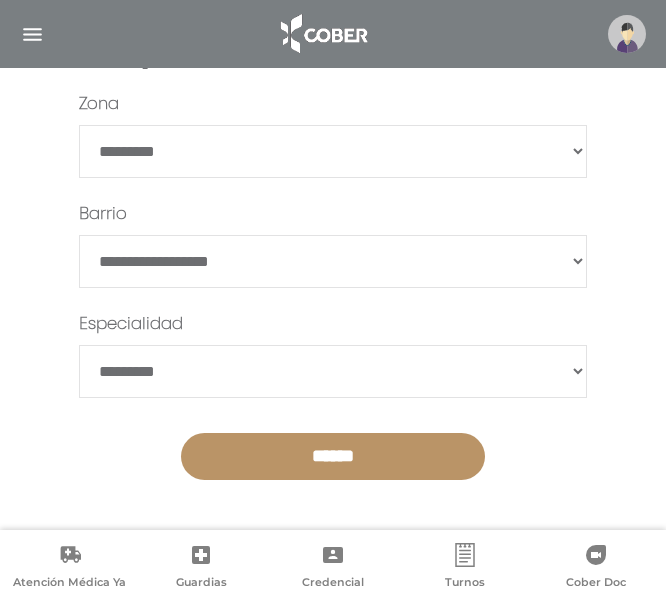click on "**********" at bounding box center [333, 83] 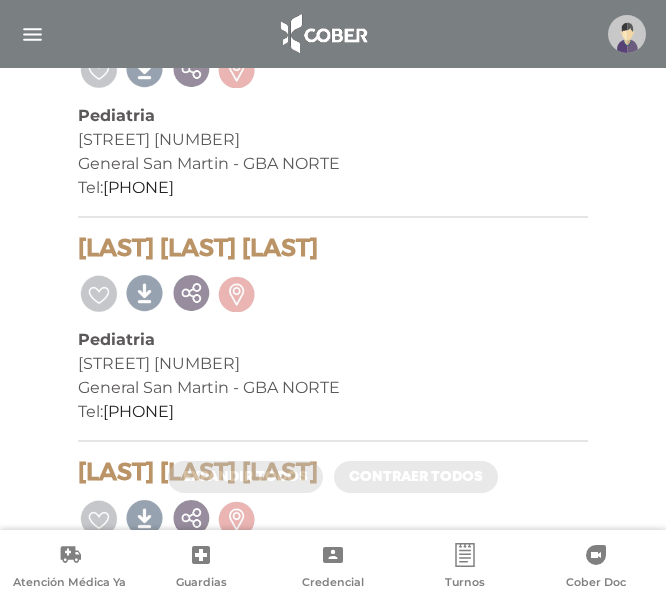 scroll, scrollTop: 300, scrollLeft: 0, axis: vertical 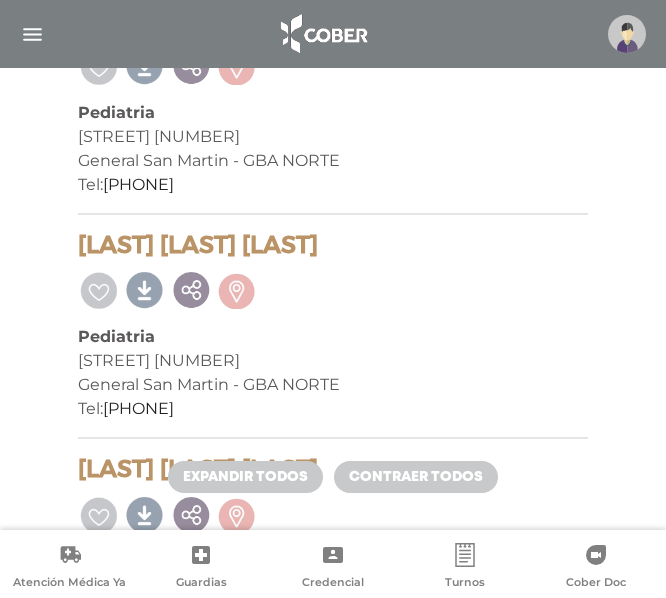 click on "Cerrito 2147" at bounding box center [333, 361] 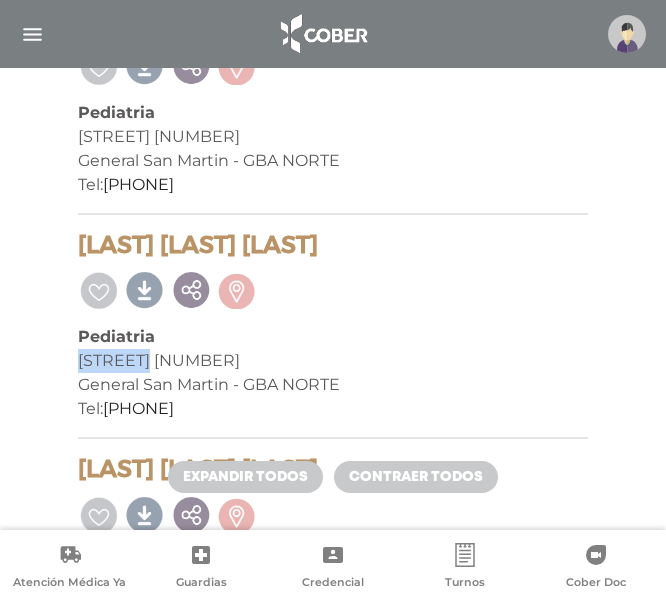 click on "Cerrito 2147" at bounding box center (333, 361) 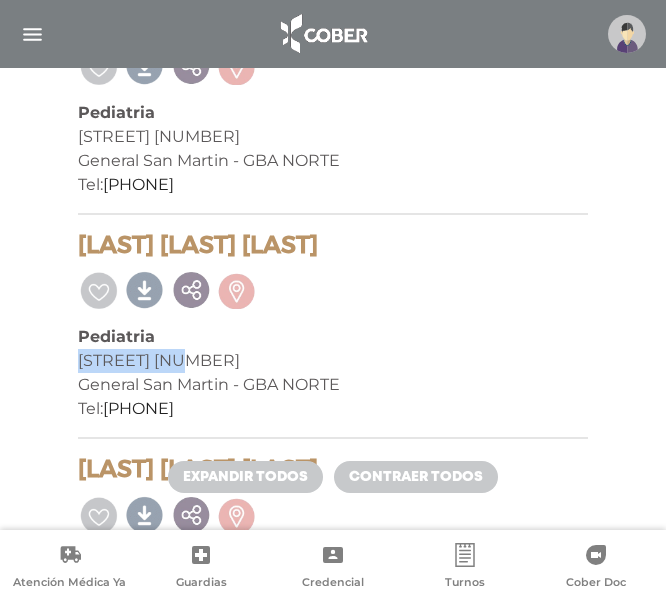 drag, startPoint x: 79, startPoint y: 360, endPoint x: 166, endPoint y: 359, distance: 87.005745 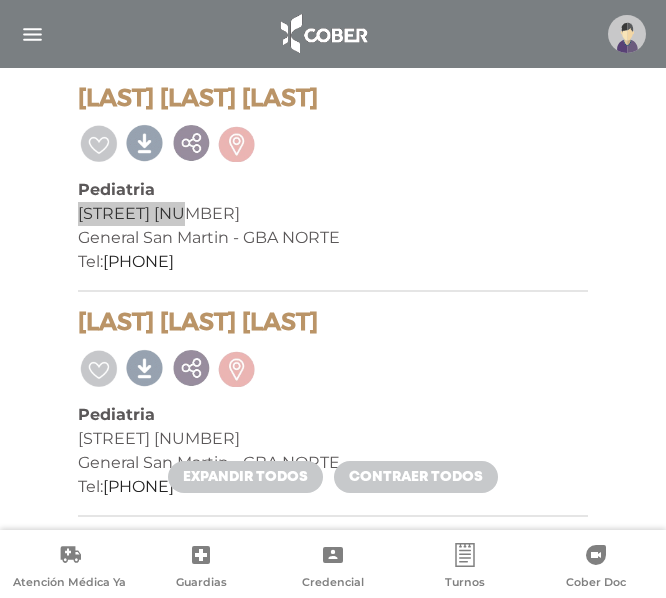 scroll, scrollTop: 500, scrollLeft: 0, axis: vertical 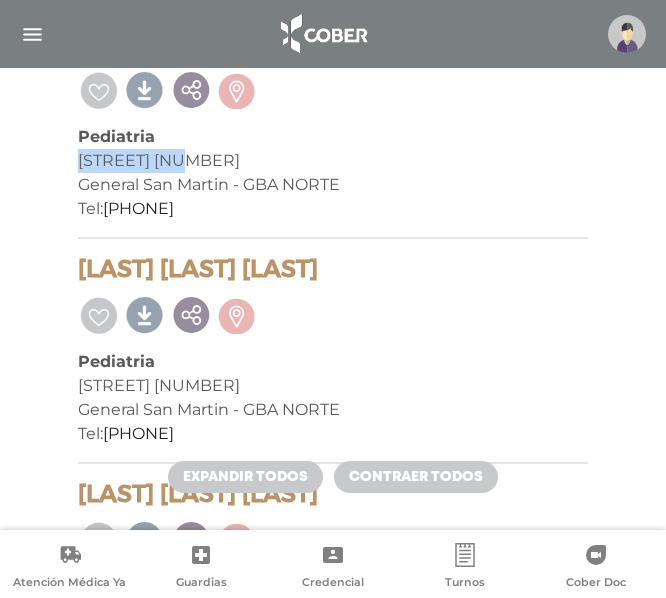 drag, startPoint x: 81, startPoint y: 274, endPoint x: 383, endPoint y: 270, distance: 302.0265 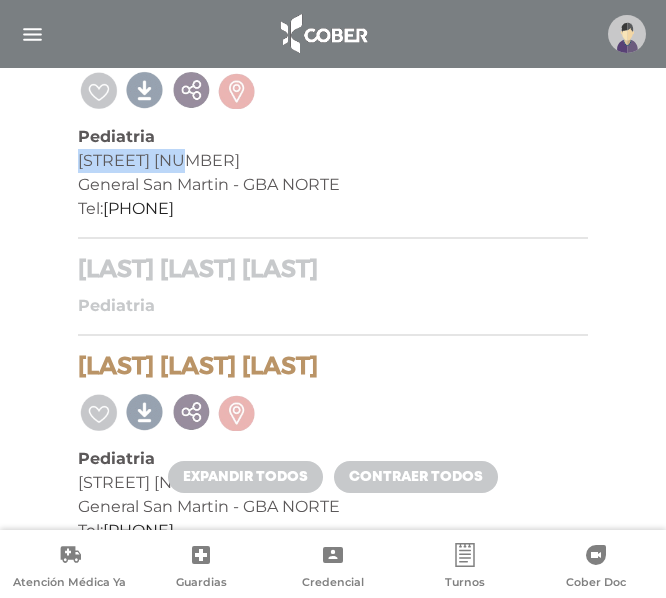 copy on "Distefano Silvina Norma" 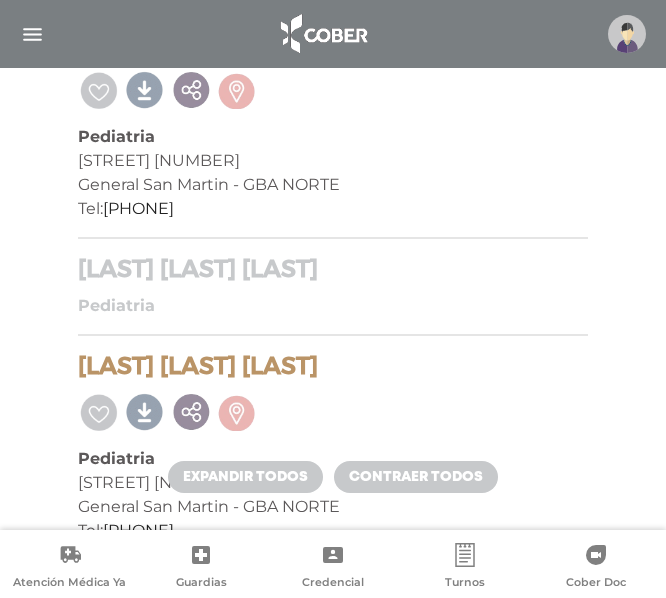 click on "Distefano Silvina Norma" at bounding box center [333, 269] 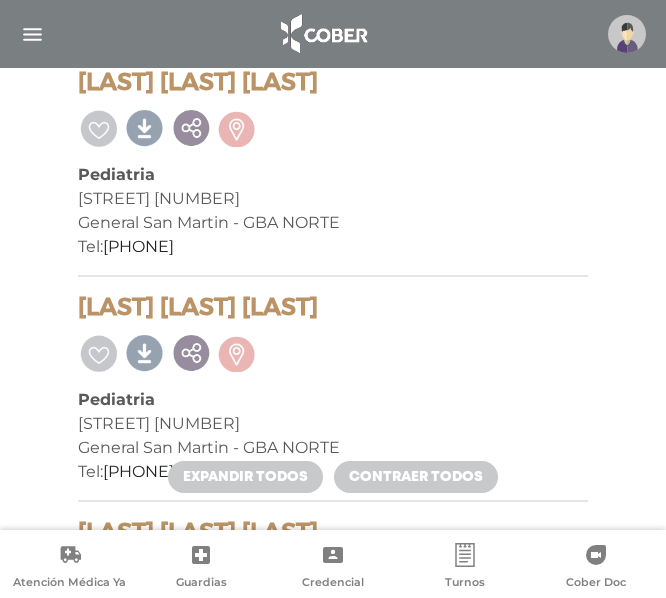 scroll, scrollTop: 700, scrollLeft: 0, axis: vertical 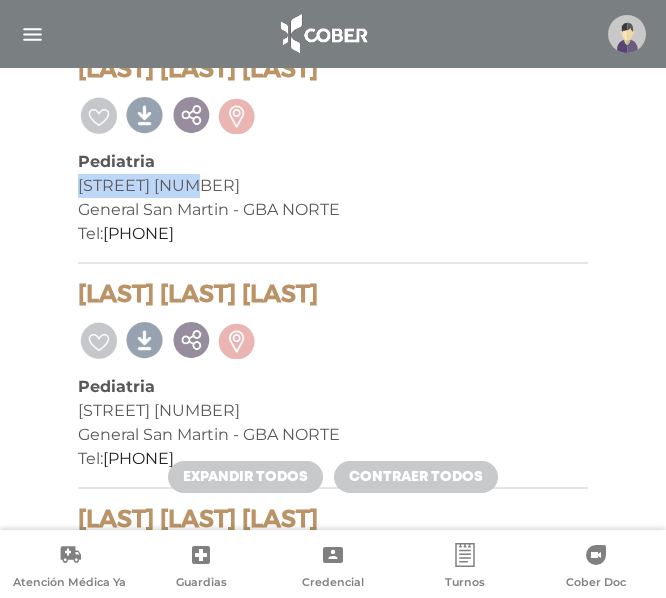 drag, startPoint x: 78, startPoint y: 185, endPoint x: 196, endPoint y: 192, distance: 118.20744 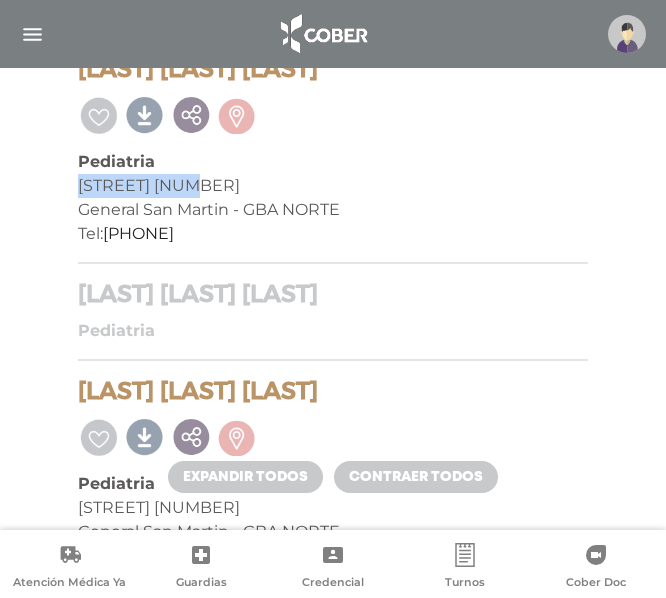 copy on "Lorenzano Gabriel Carlos Pedro" 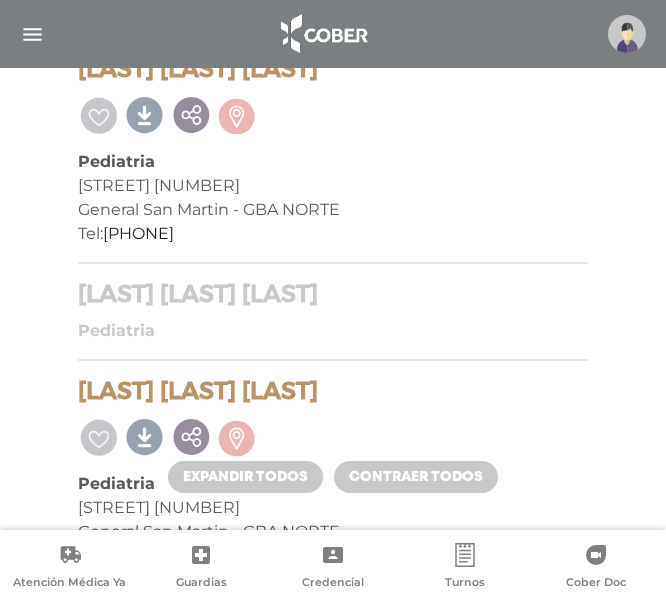 click on "Pediatria" at bounding box center [116, 330] 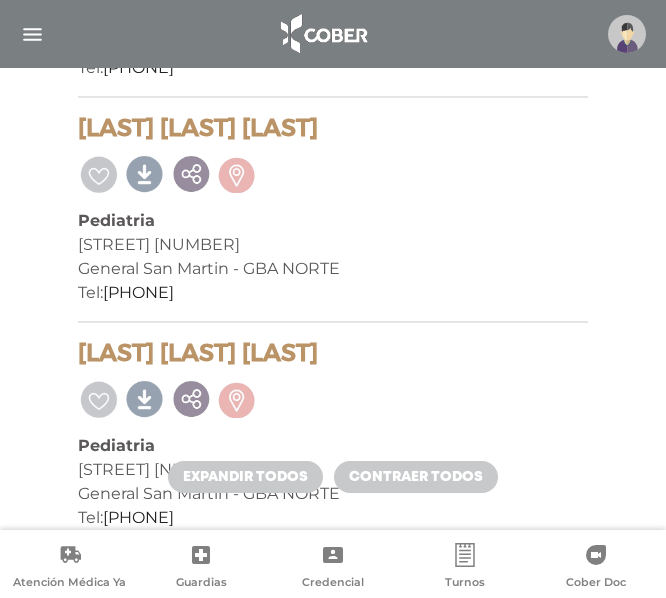 scroll, scrollTop: 900, scrollLeft: 0, axis: vertical 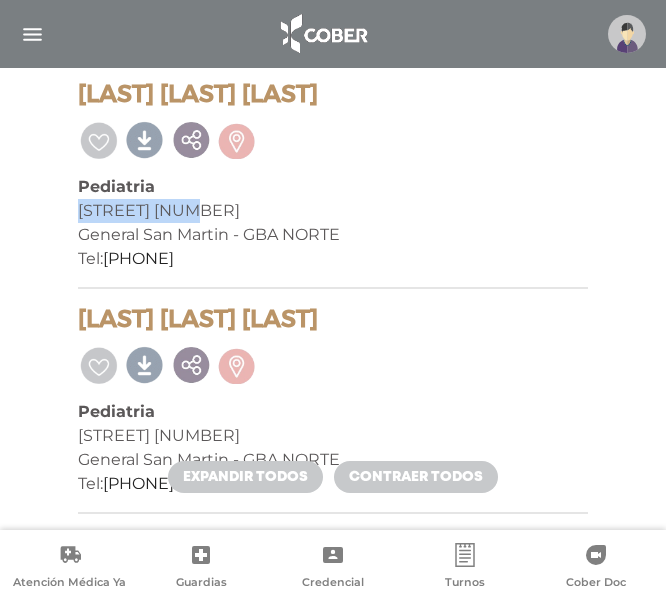 drag, startPoint x: 80, startPoint y: 211, endPoint x: 233, endPoint y: 215, distance: 153.05228 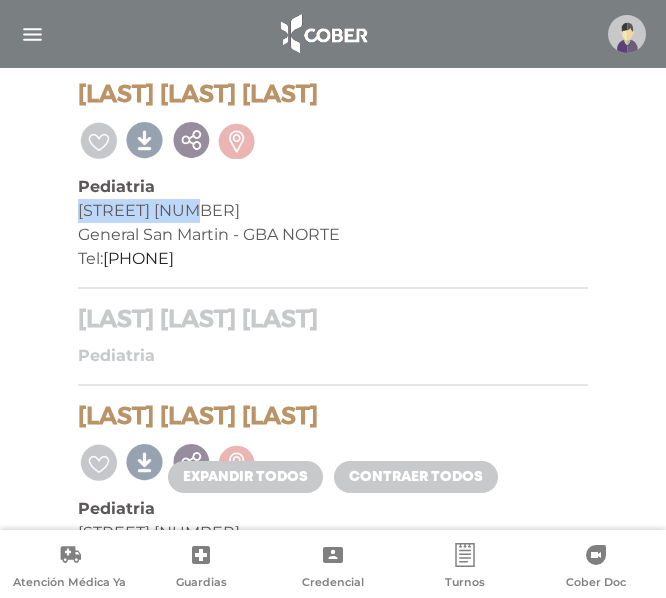 click on "Alberti Claudia Silvia" at bounding box center (333, 319) 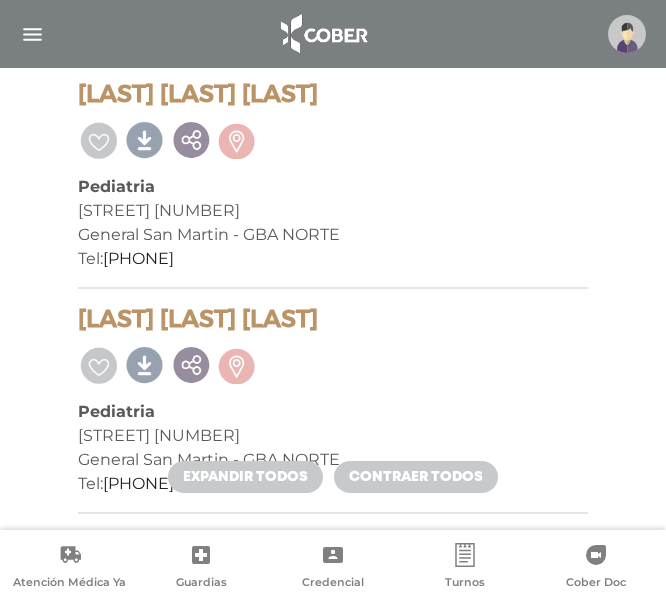 drag, startPoint x: 81, startPoint y: 316, endPoint x: 323, endPoint y: 325, distance: 242.1673 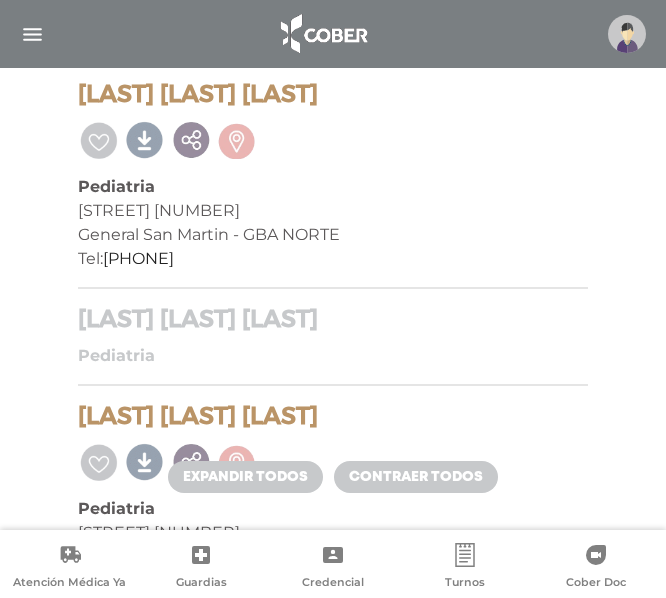 copy on "Alberti Claudia Silvia" 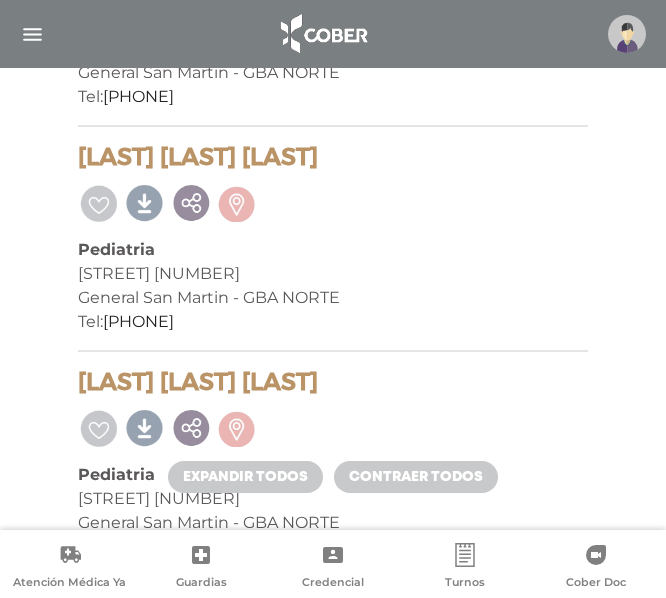 scroll, scrollTop: 1100, scrollLeft: 0, axis: vertical 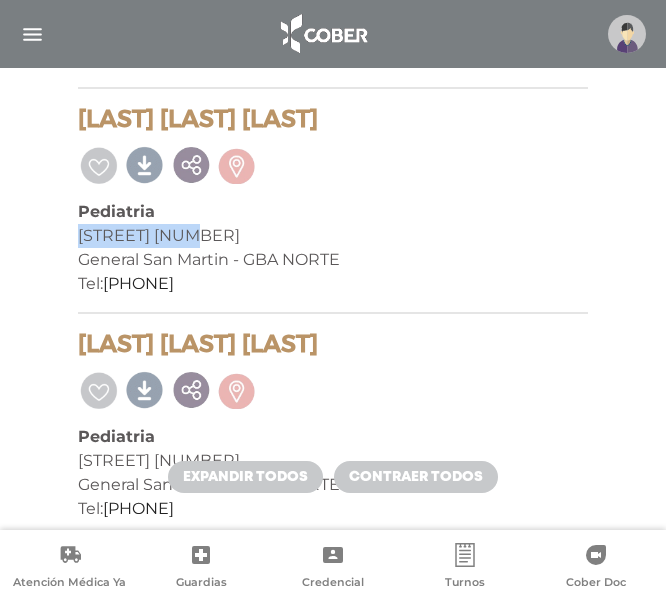 drag, startPoint x: 78, startPoint y: 237, endPoint x: 223, endPoint y: 238, distance: 145.00345 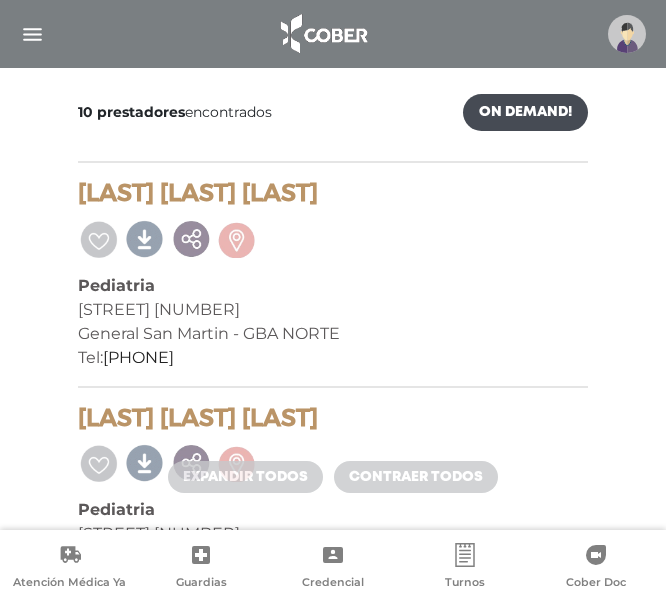 scroll, scrollTop: 0, scrollLeft: 0, axis: both 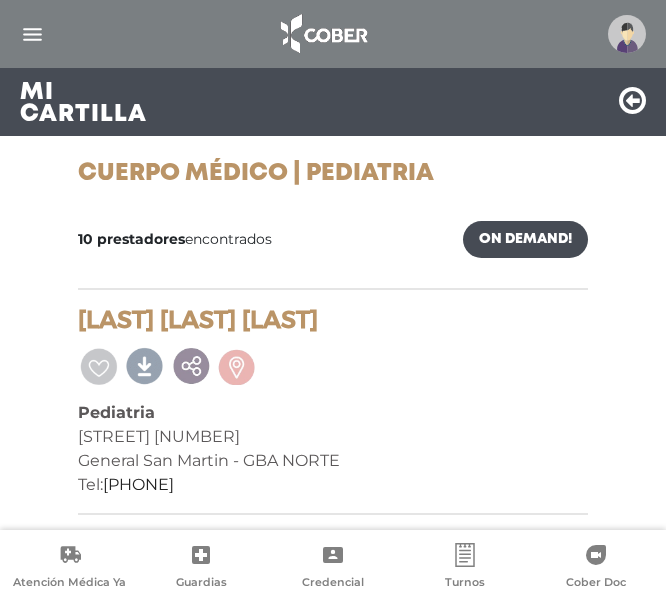 click at bounding box center [632, 101] 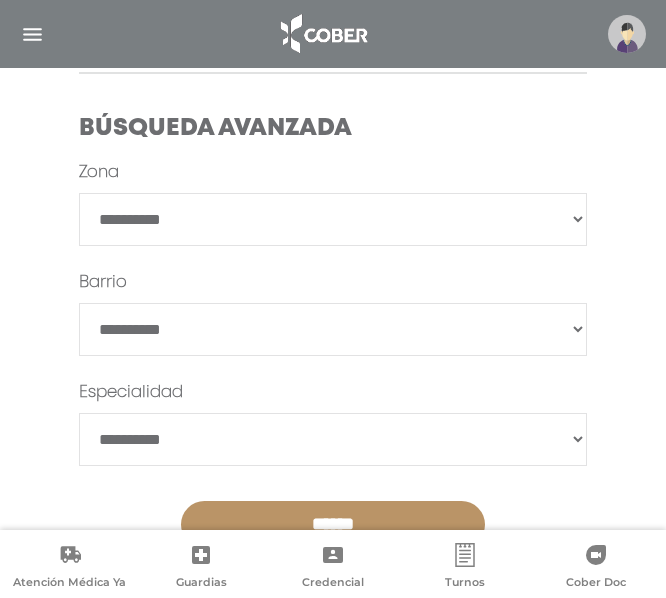 scroll, scrollTop: 400, scrollLeft: 0, axis: vertical 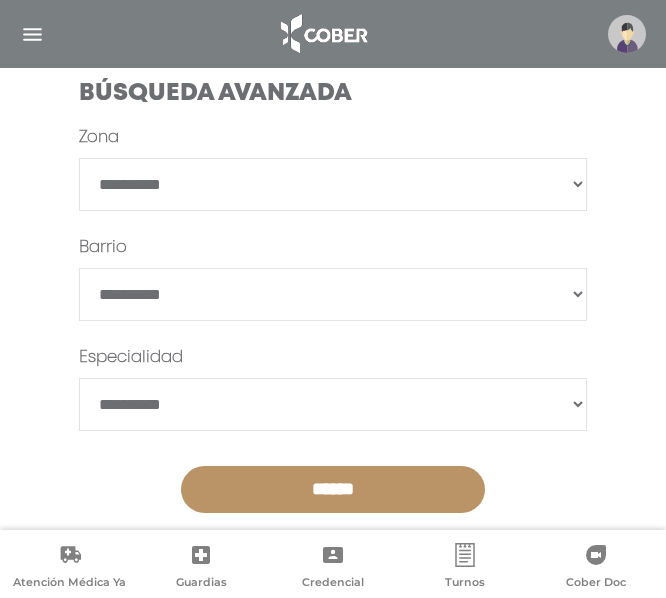 click on "**********" at bounding box center (333, 184) 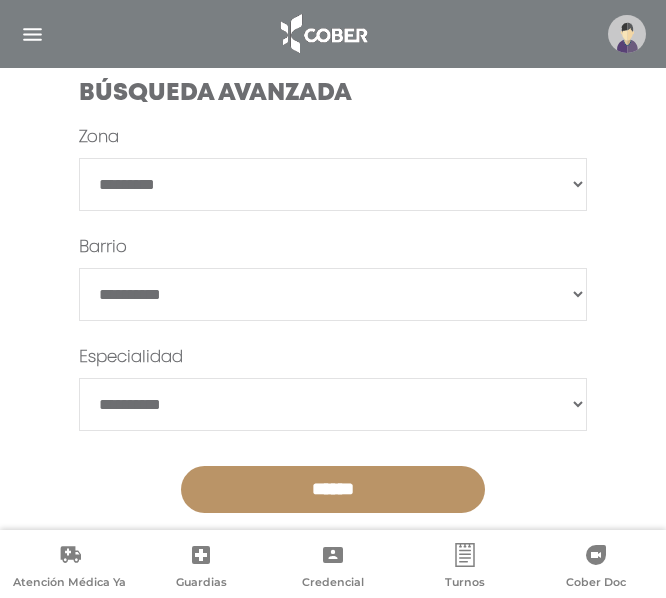 click on "**********" at bounding box center (333, 184) 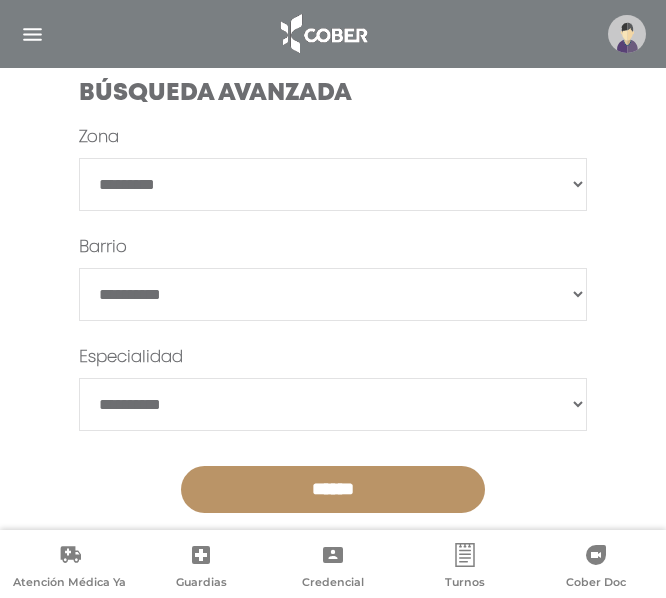 click on "*******" at bounding box center (333, 294) 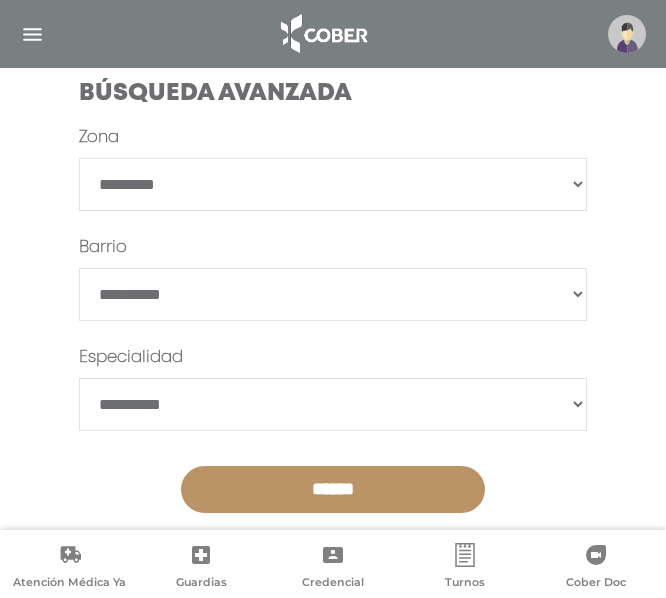 select on "*******" 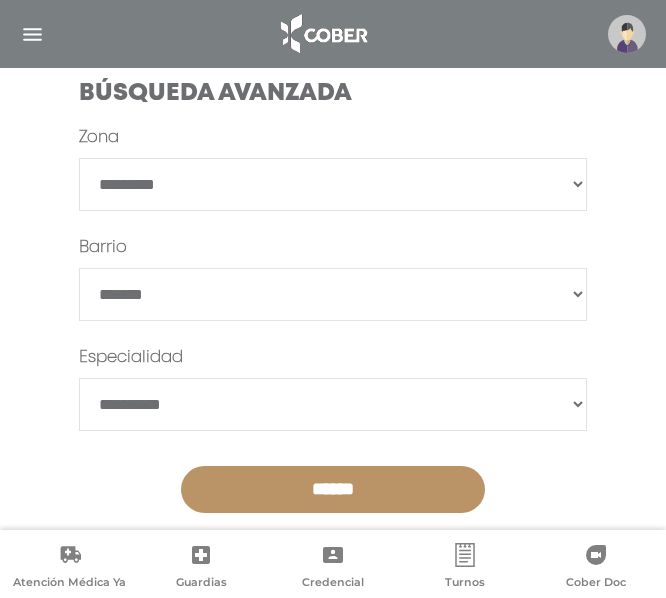 click on "**********" at bounding box center (333, 116) 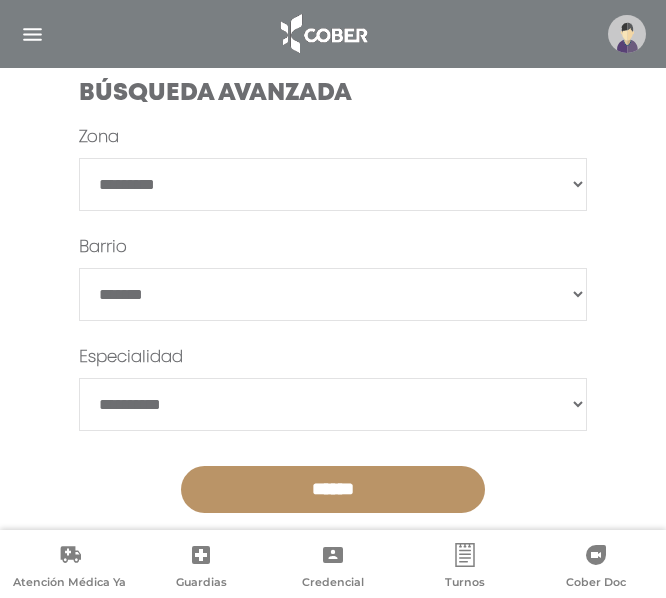 click on "**********" at bounding box center [333, 404] 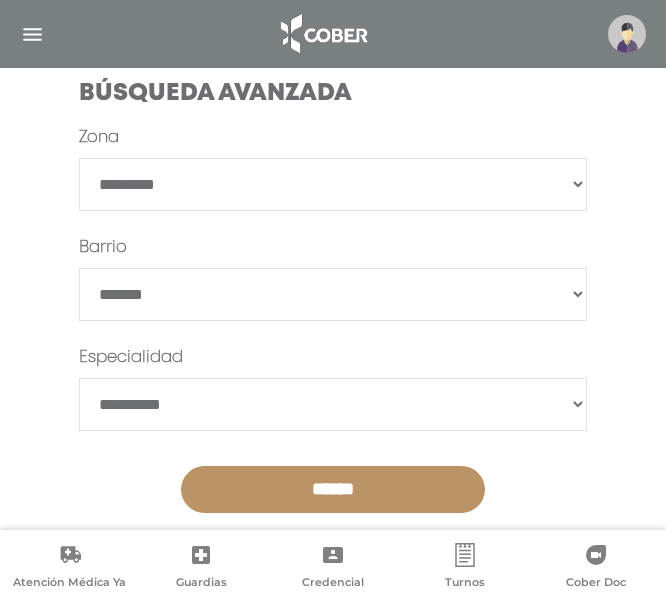 select on "*********" 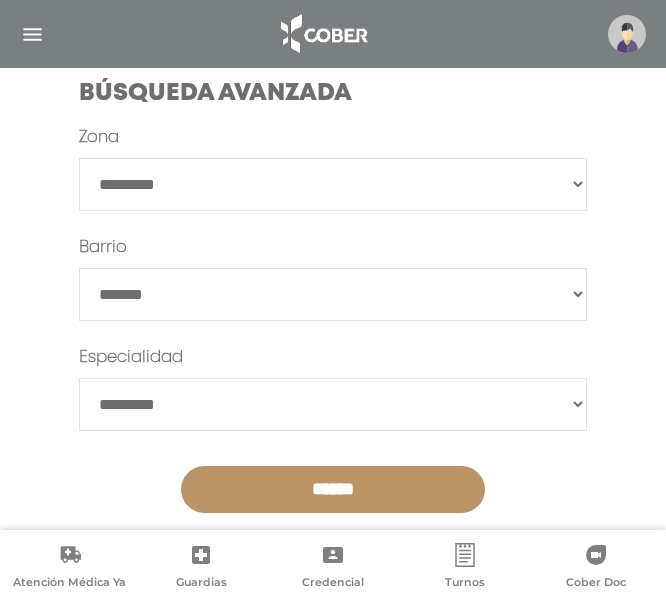 click on "**********" at bounding box center [333, 116] 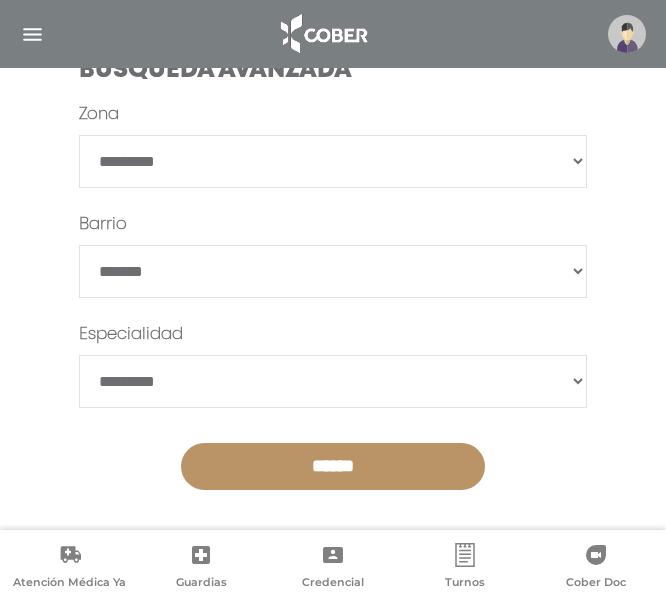 scroll, scrollTop: 433, scrollLeft: 0, axis: vertical 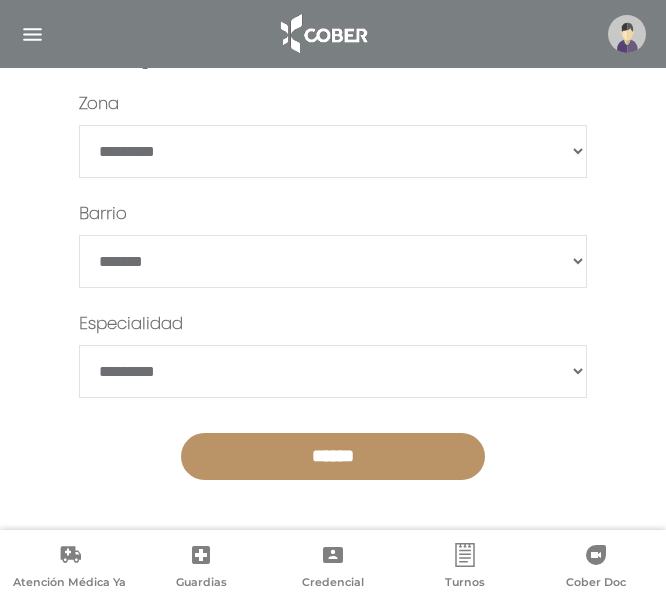 click on "******" at bounding box center [333, 456] 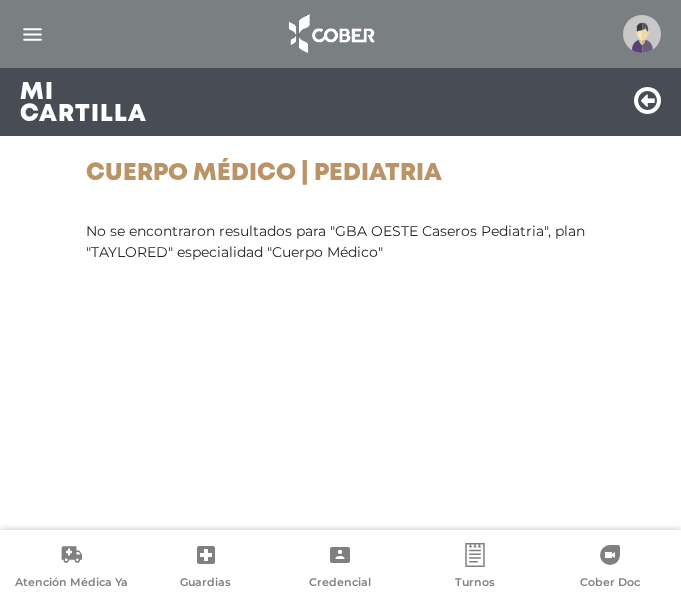 scroll, scrollTop: 0, scrollLeft: 0, axis: both 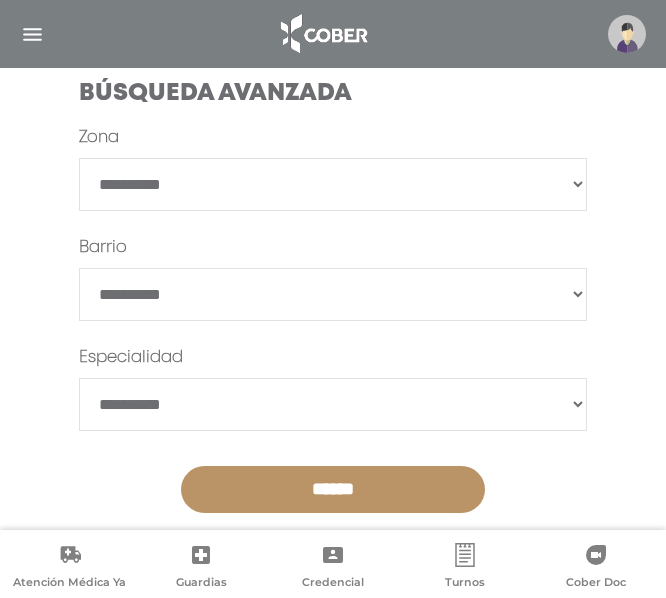 click on "**********" at bounding box center [333, 184] 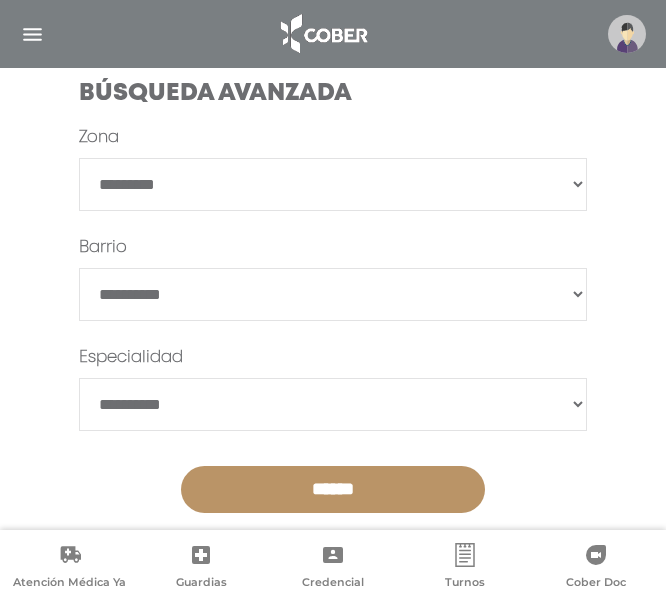 click on "**********" at bounding box center [333, 184] 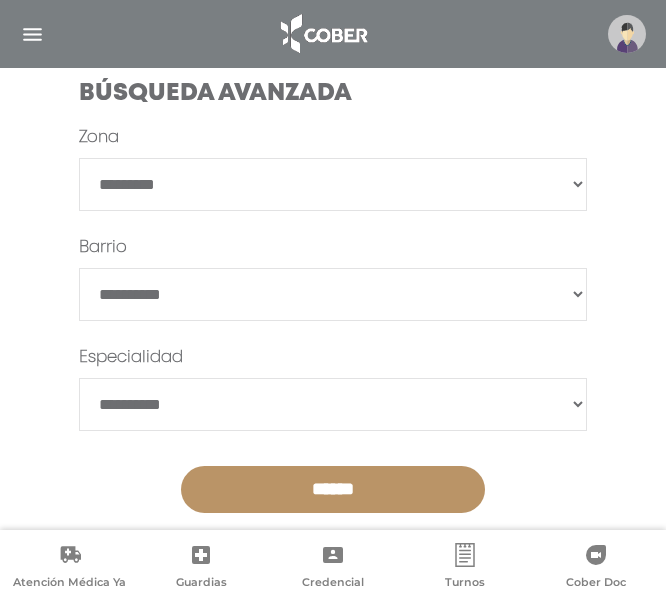 click on "**********" at bounding box center [333, 404] 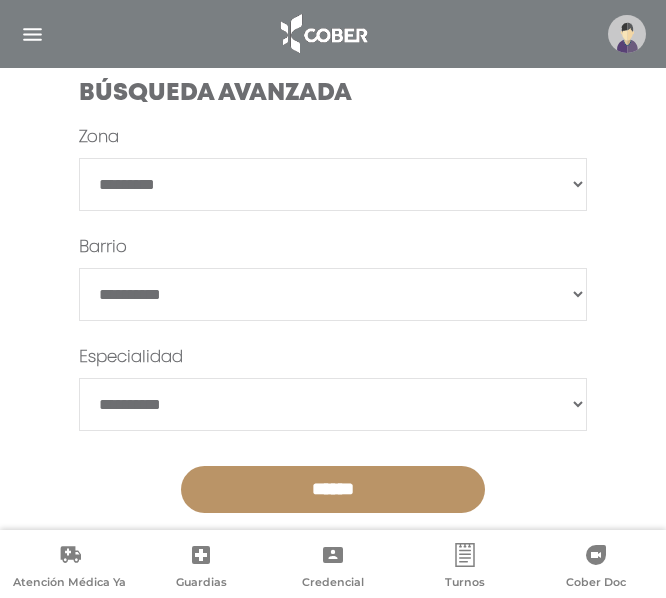 click on "*******" at bounding box center (333, 294) 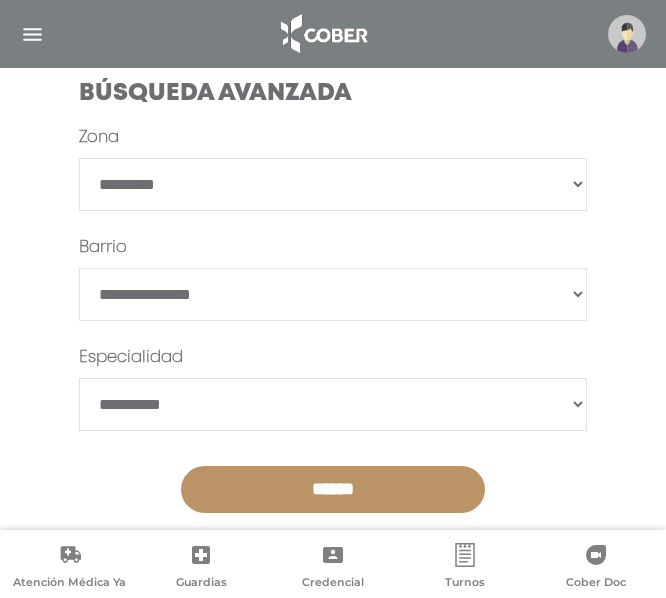 click on "*******" at bounding box center (333, 294) 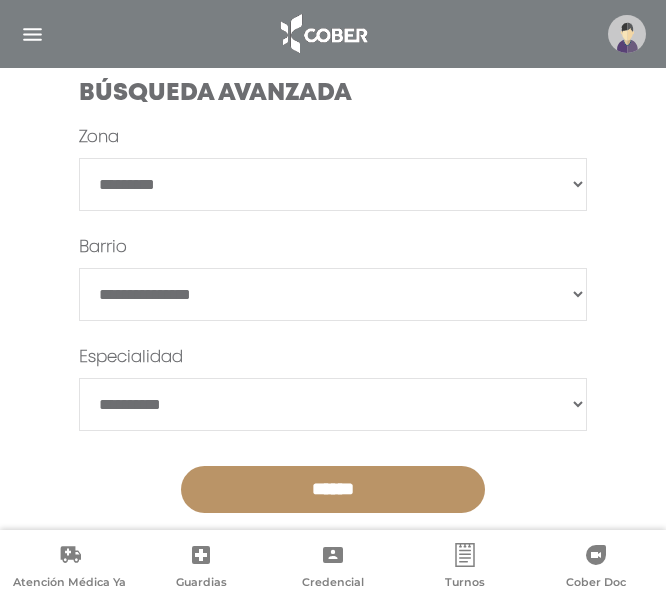 click on "**********" at bounding box center (333, 404) 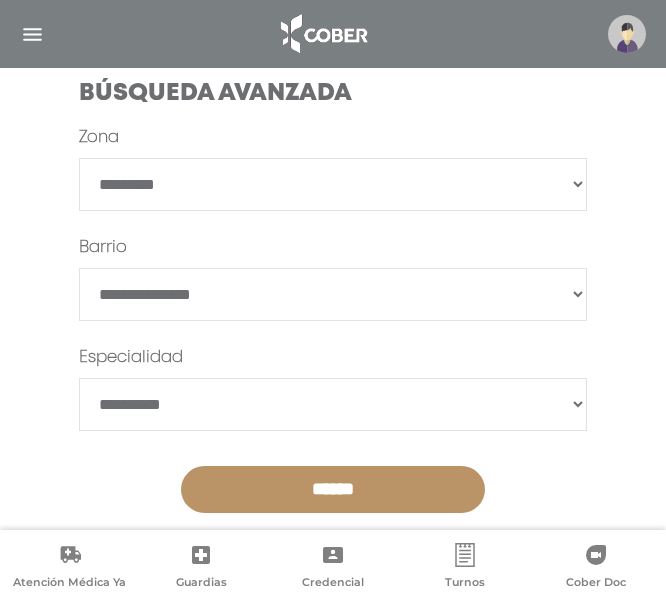 select on "*********" 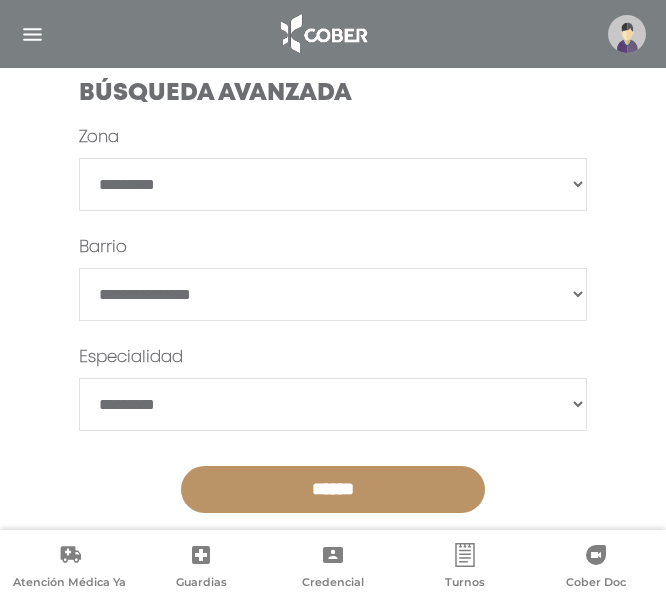 click on "**********" at bounding box center [333, 404] 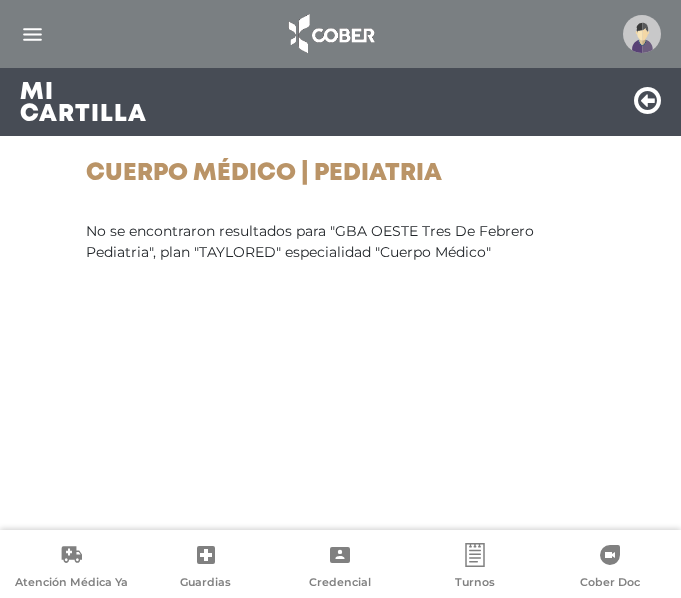 scroll, scrollTop: 0, scrollLeft: 0, axis: both 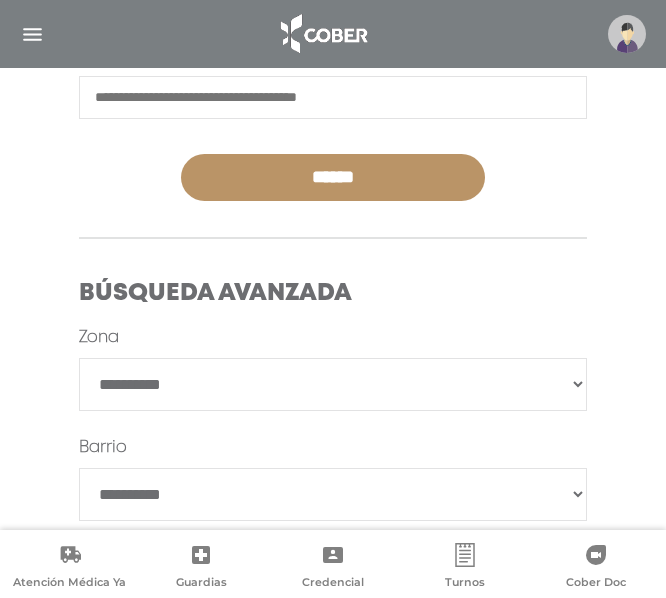 click on "**********" at bounding box center [333, 384] 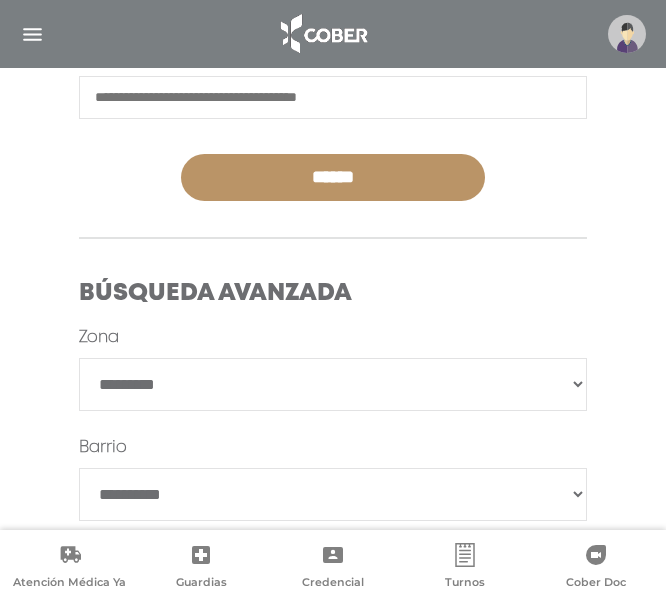 click on "**********" at bounding box center (333, 384) 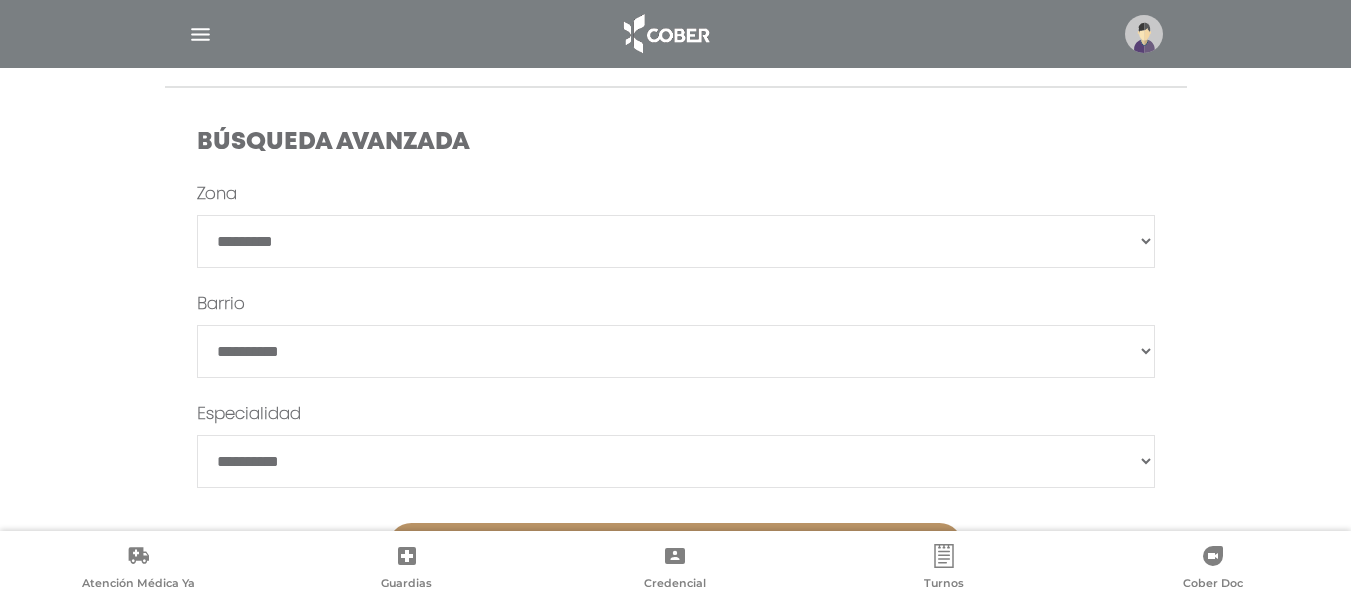 scroll, scrollTop: 600, scrollLeft: 0, axis: vertical 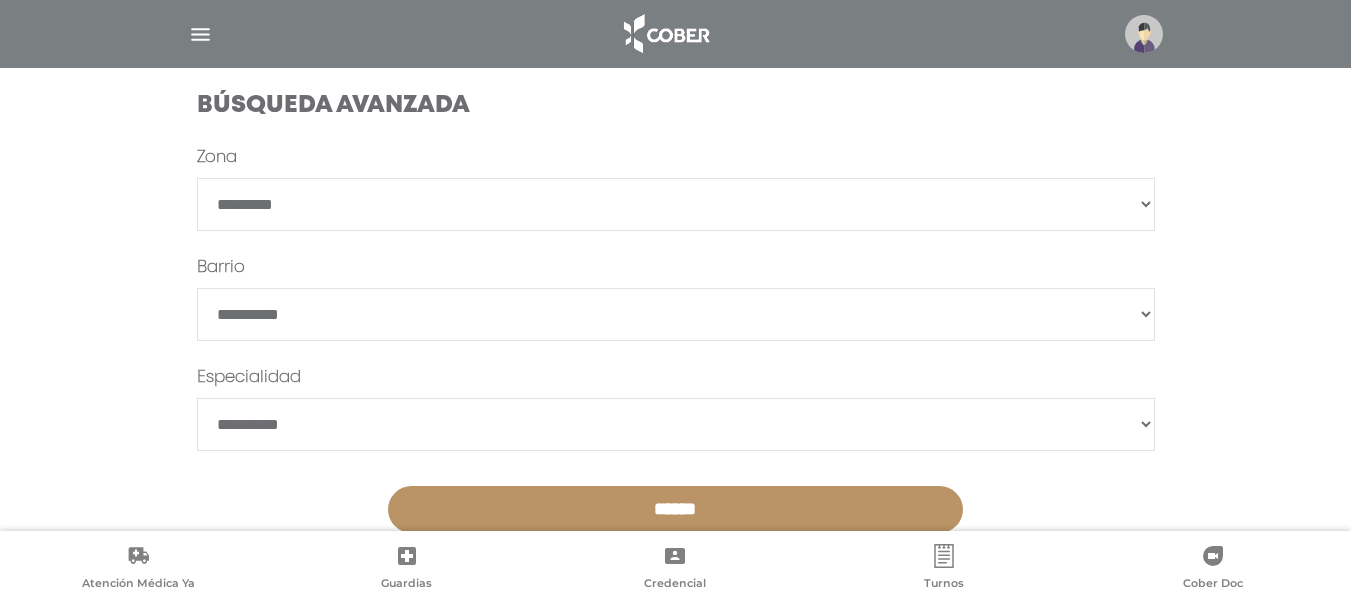 click on "*******" at bounding box center [676, 314] 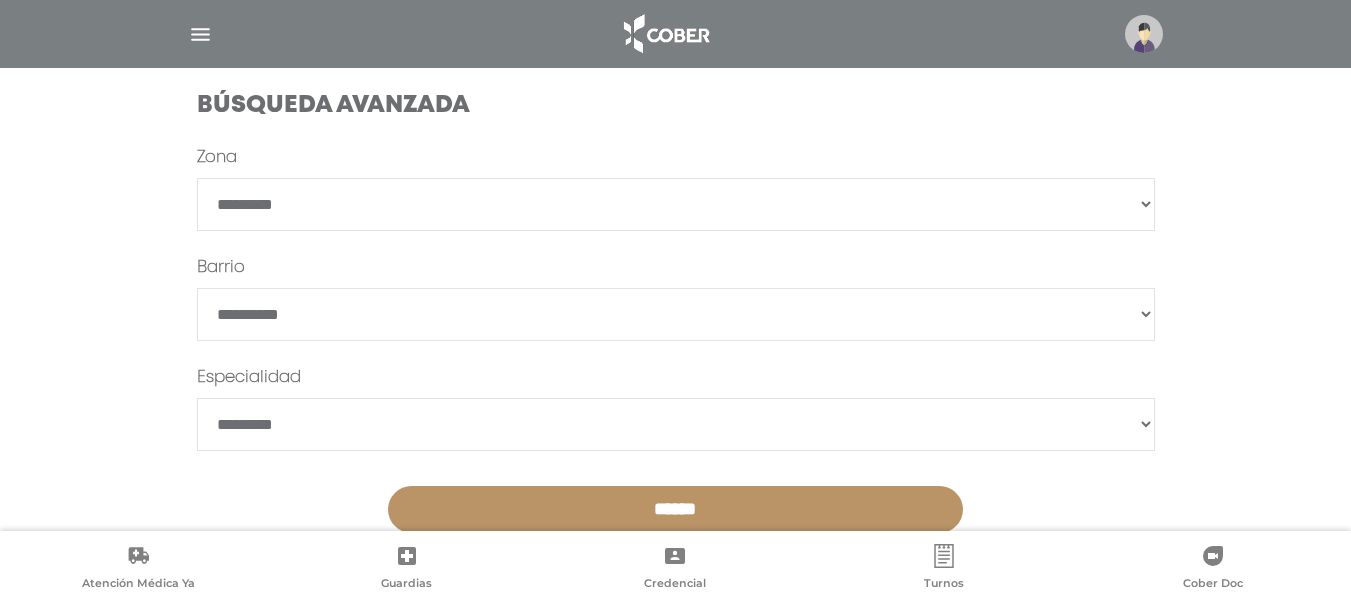 click on "**********" at bounding box center (676, 424) 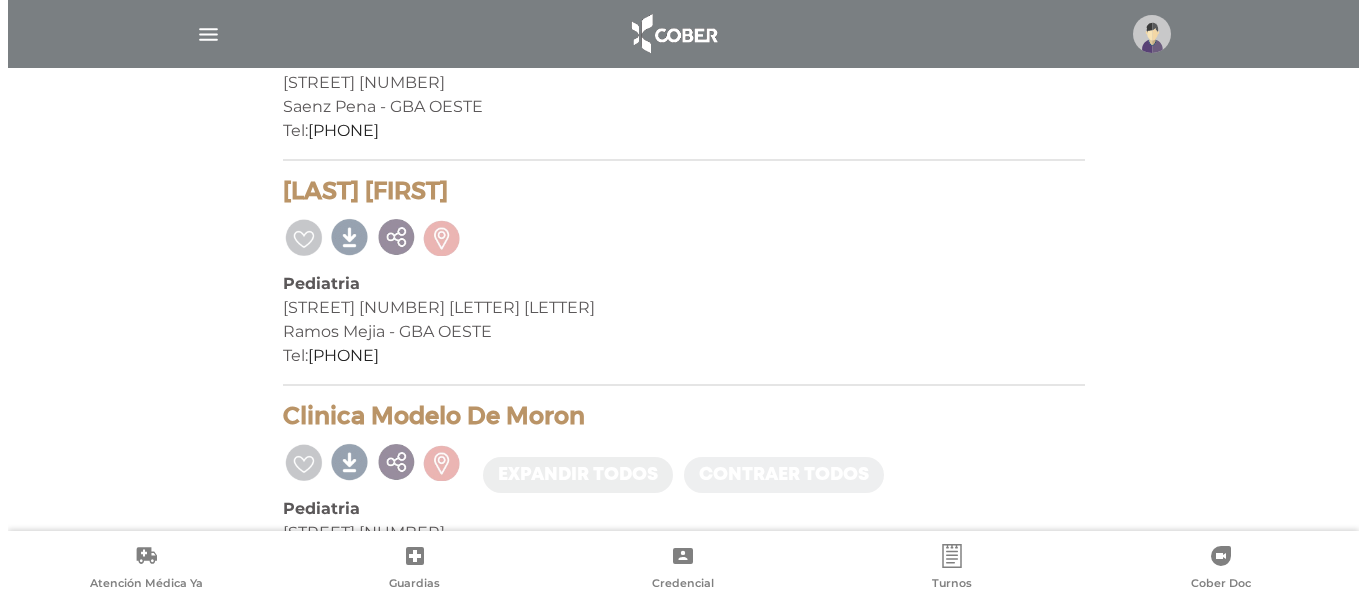 scroll, scrollTop: 2989, scrollLeft: 0, axis: vertical 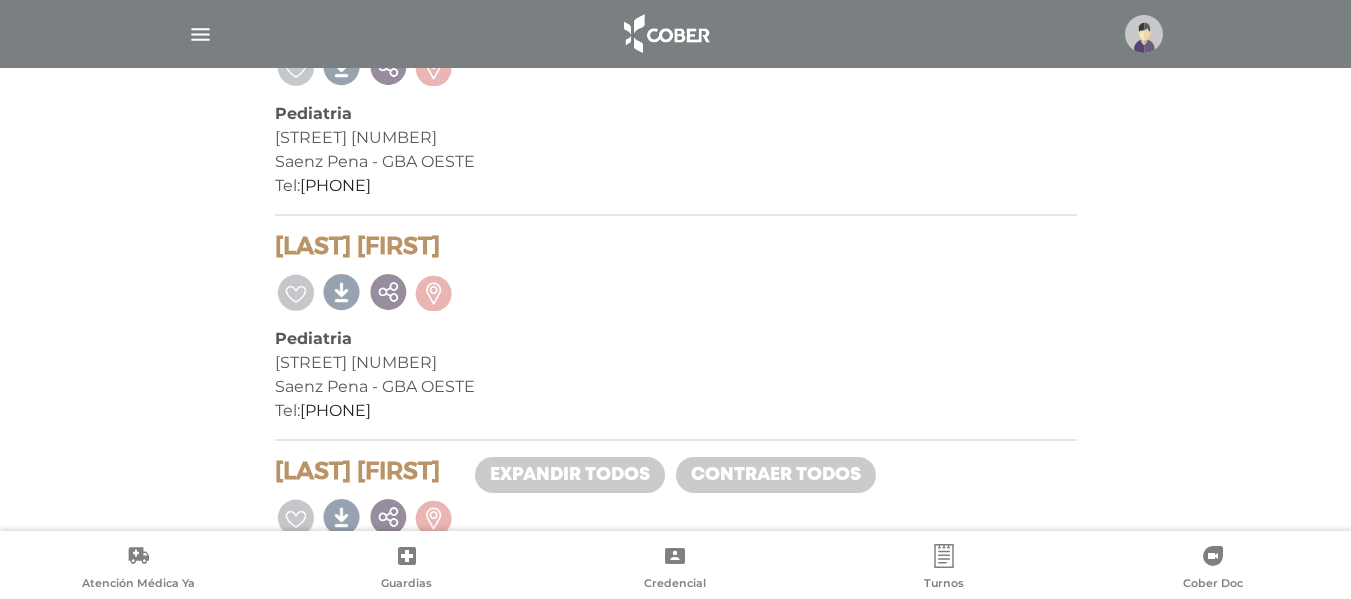 click at bounding box center [1144, 34] 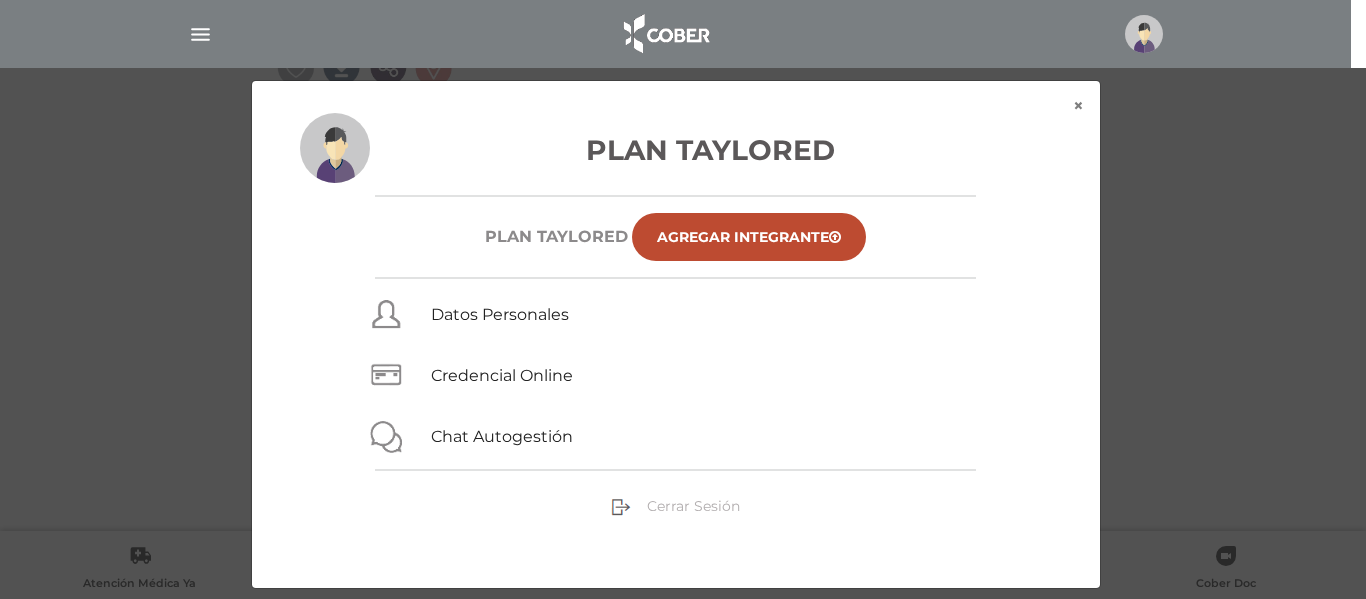 click on "Cerrar Sesión" at bounding box center [693, 506] 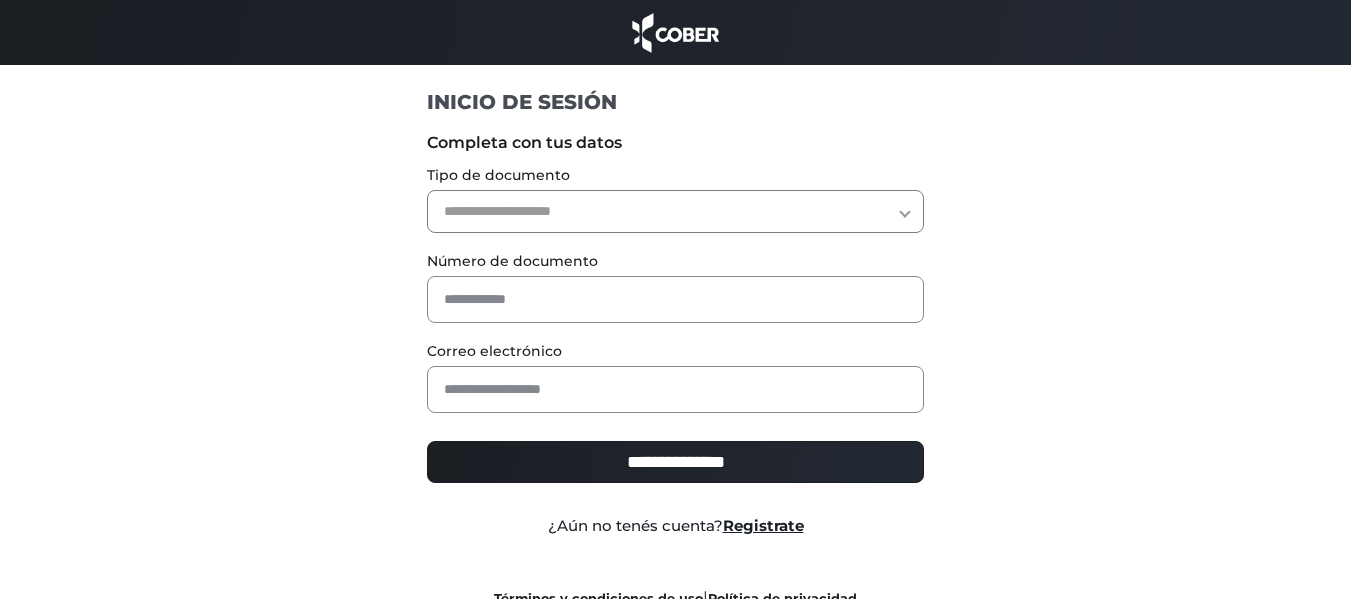 scroll, scrollTop: 0, scrollLeft: 0, axis: both 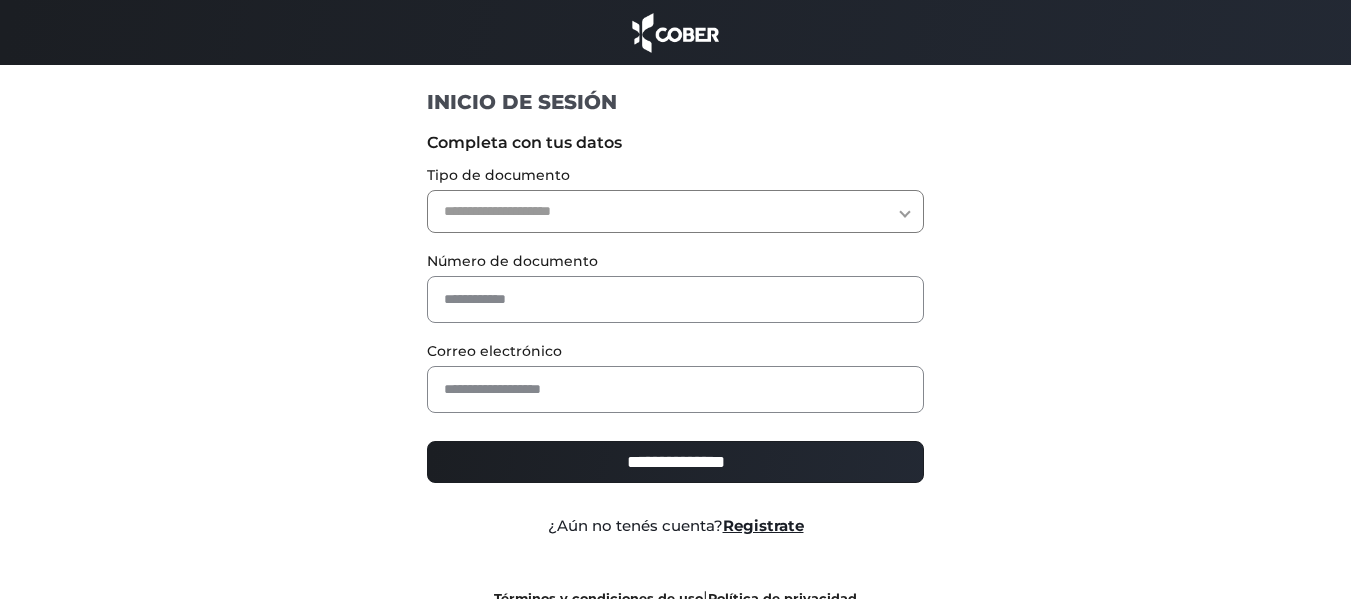 drag, startPoint x: 0, startPoint y: 0, endPoint x: 653, endPoint y: 228, distance: 691.6596 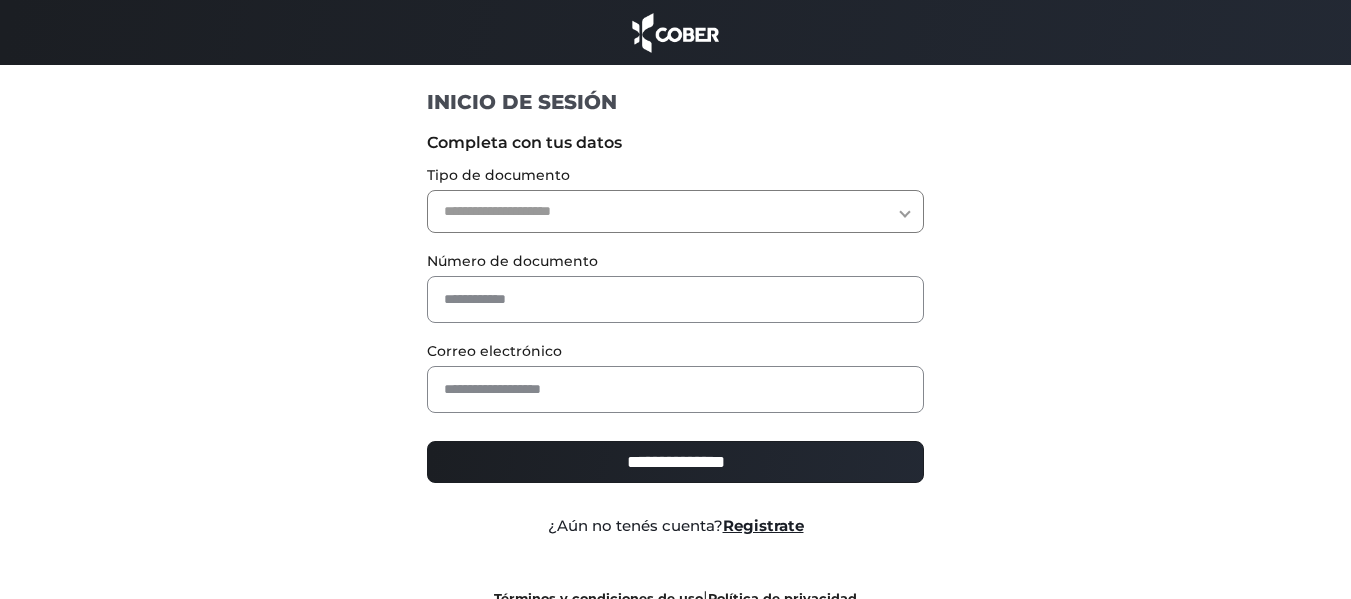 select on "***" 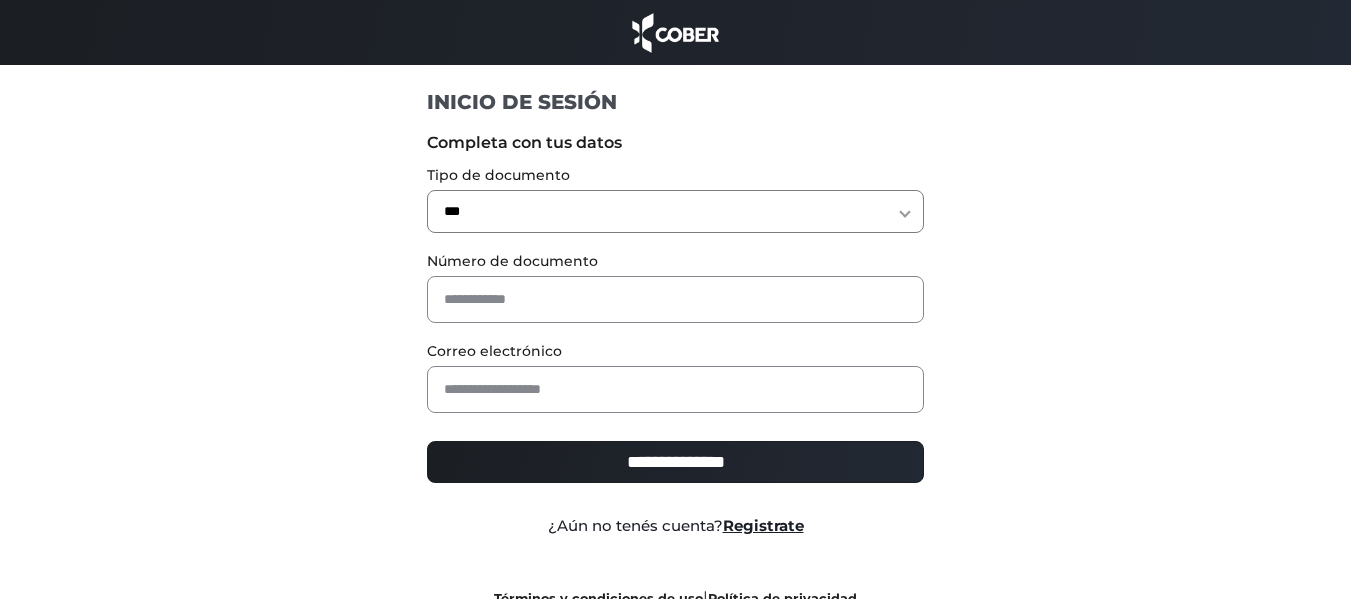 click on "**********" at bounding box center (675, 211) 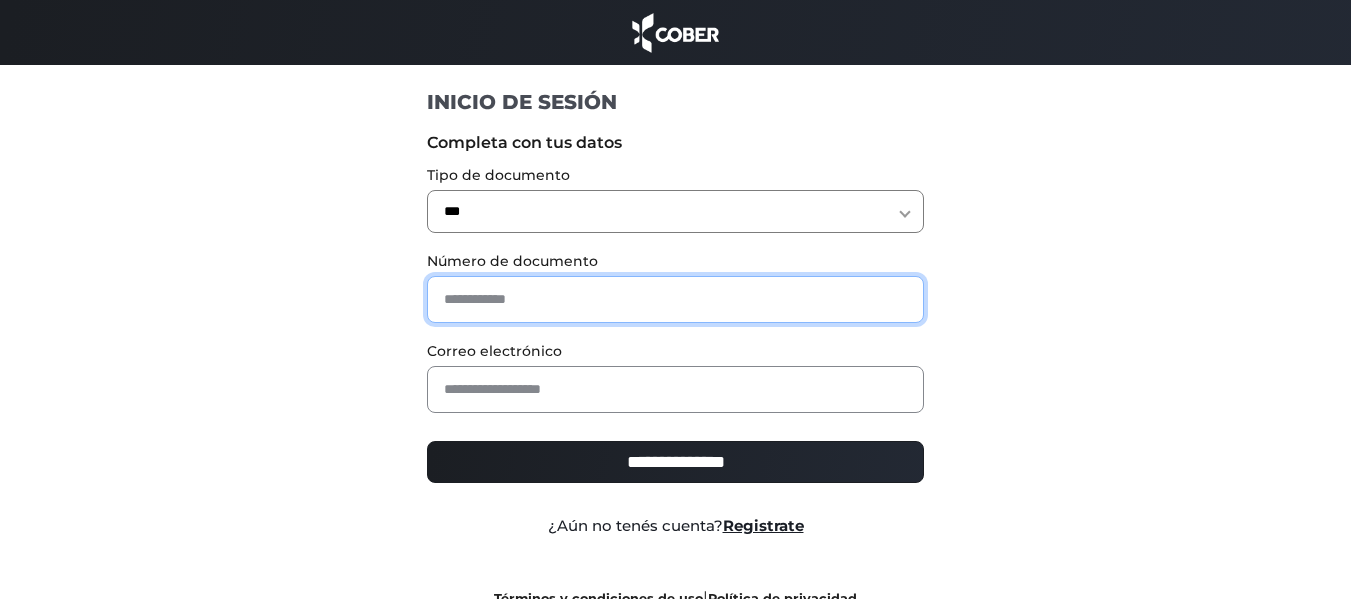 click at bounding box center (675, 299) 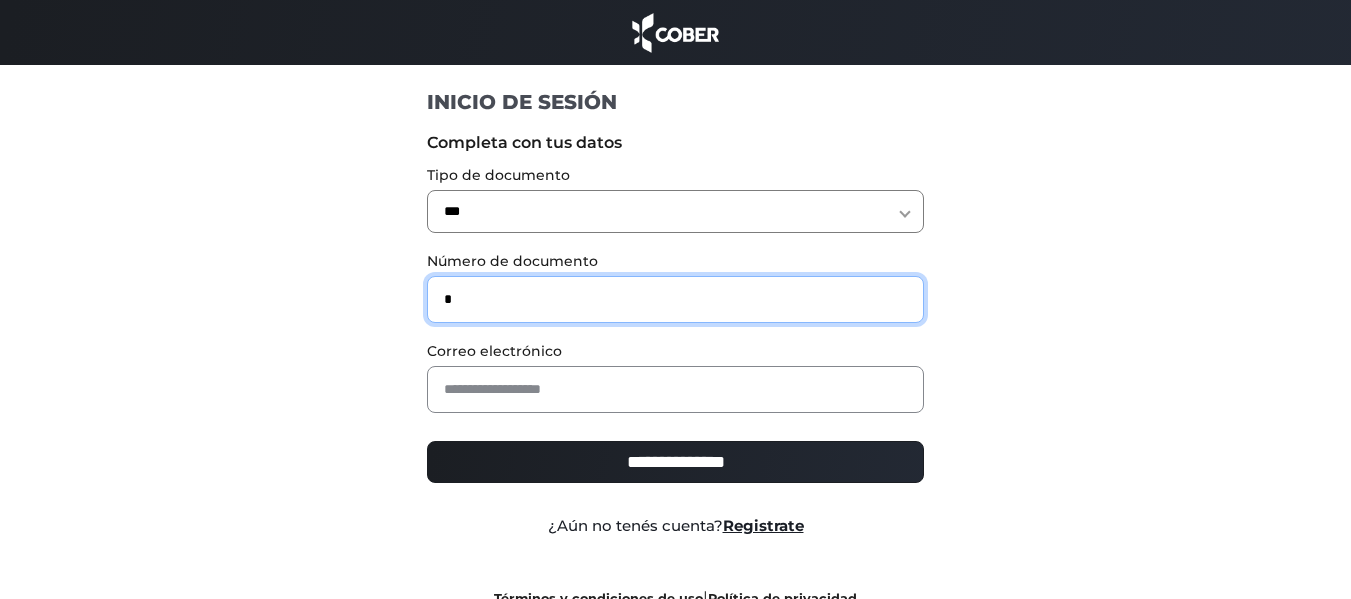 type on "*" 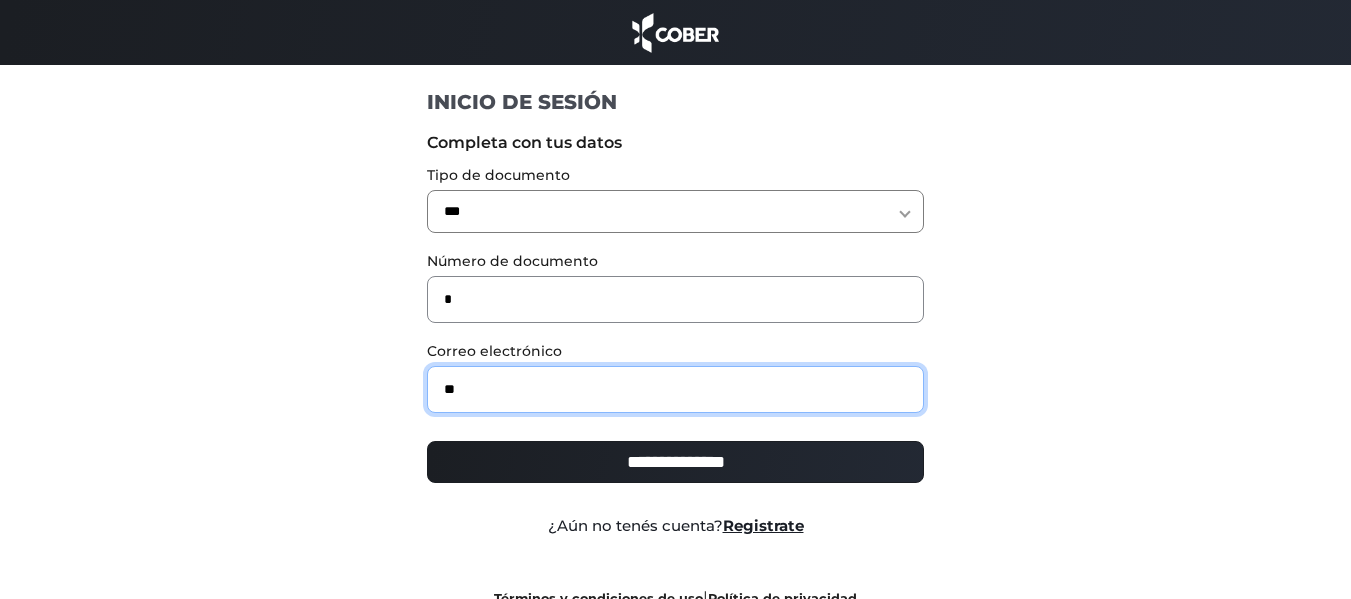 type on "*" 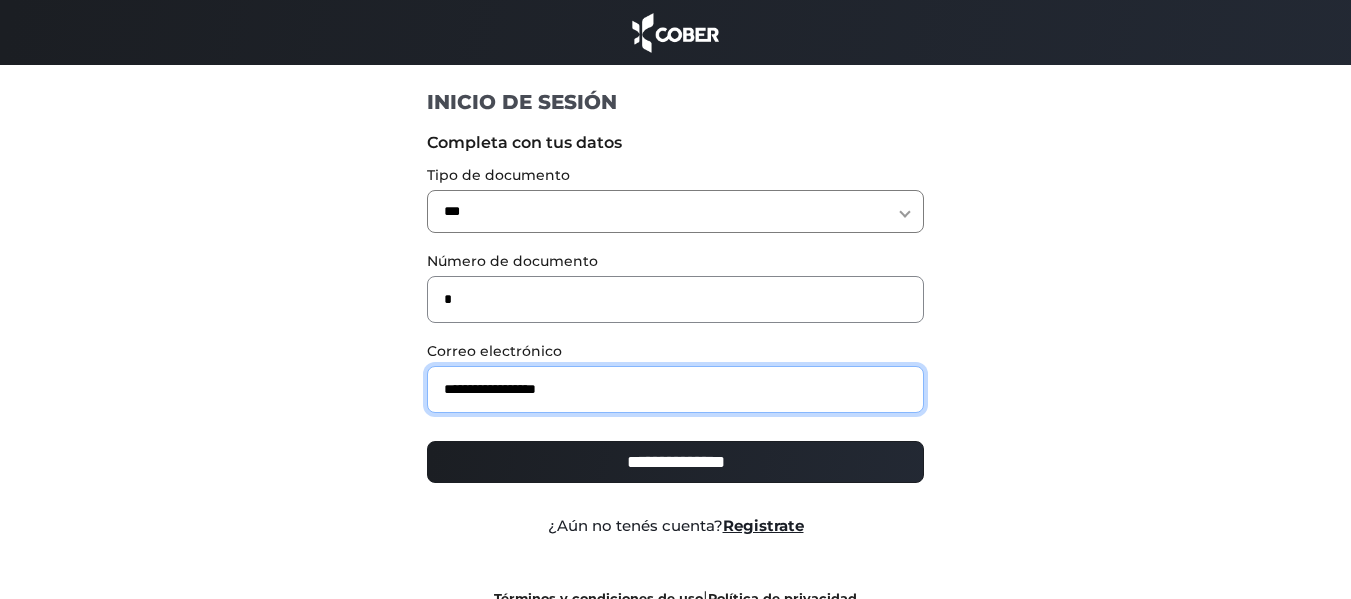 type on "**********" 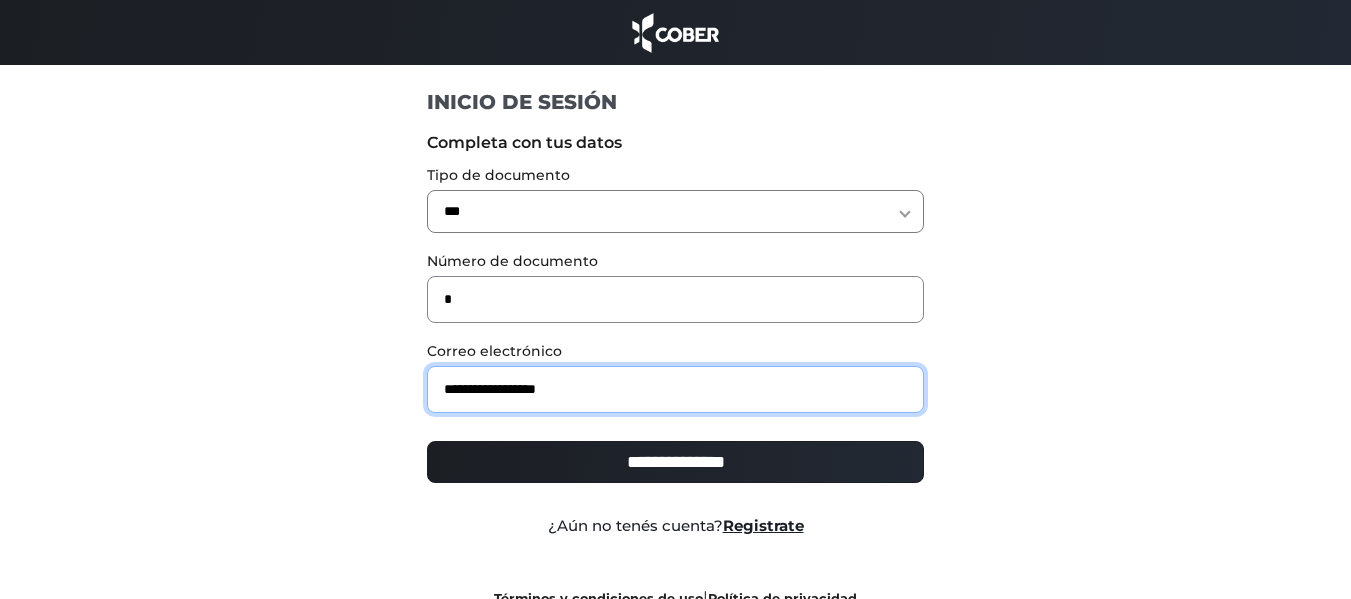 click on "**********" at bounding box center [675, 462] 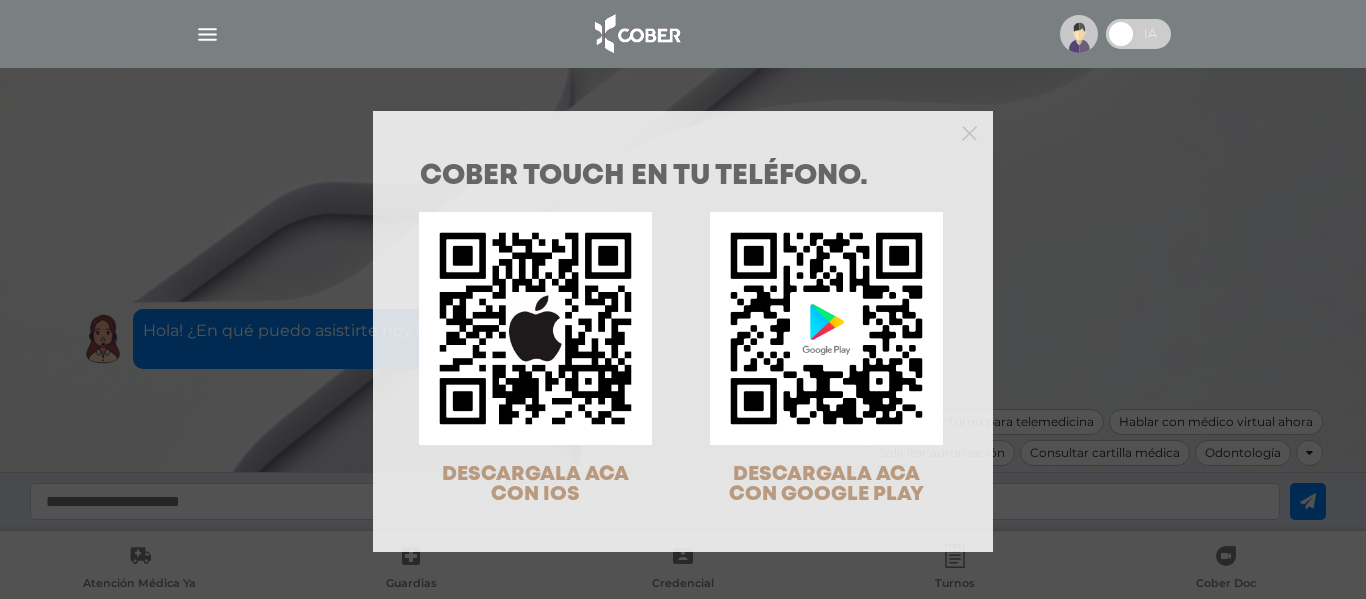 scroll, scrollTop: 0, scrollLeft: 0, axis: both 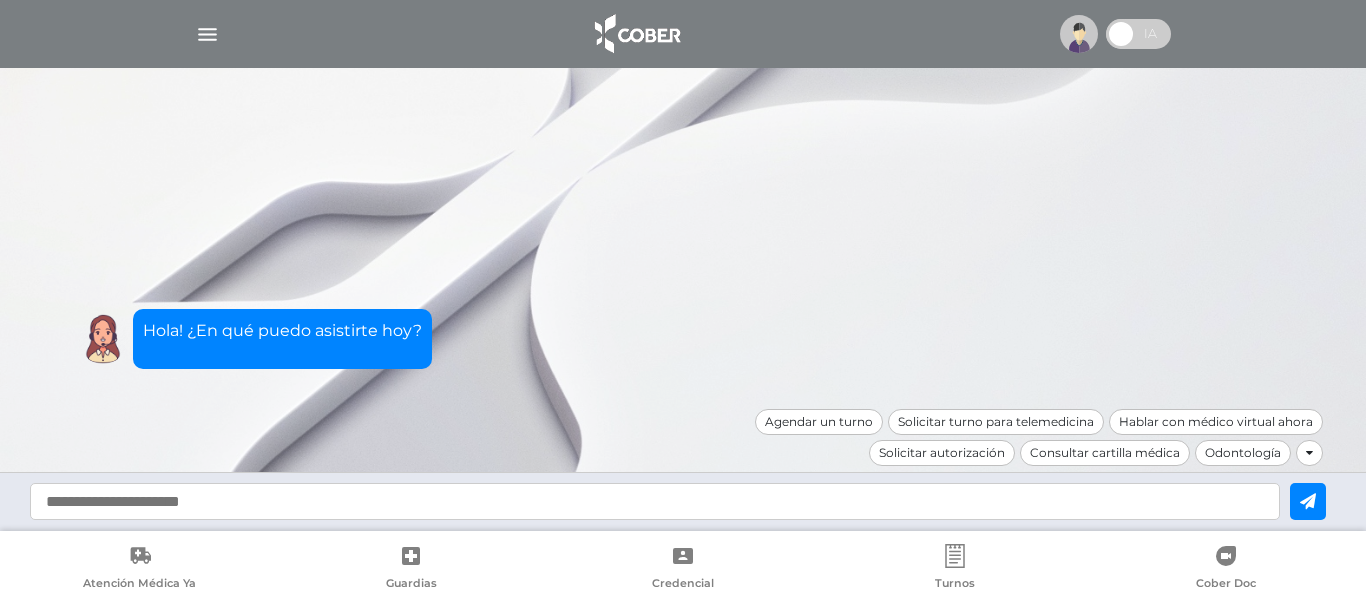 click at bounding box center (1138, 34) 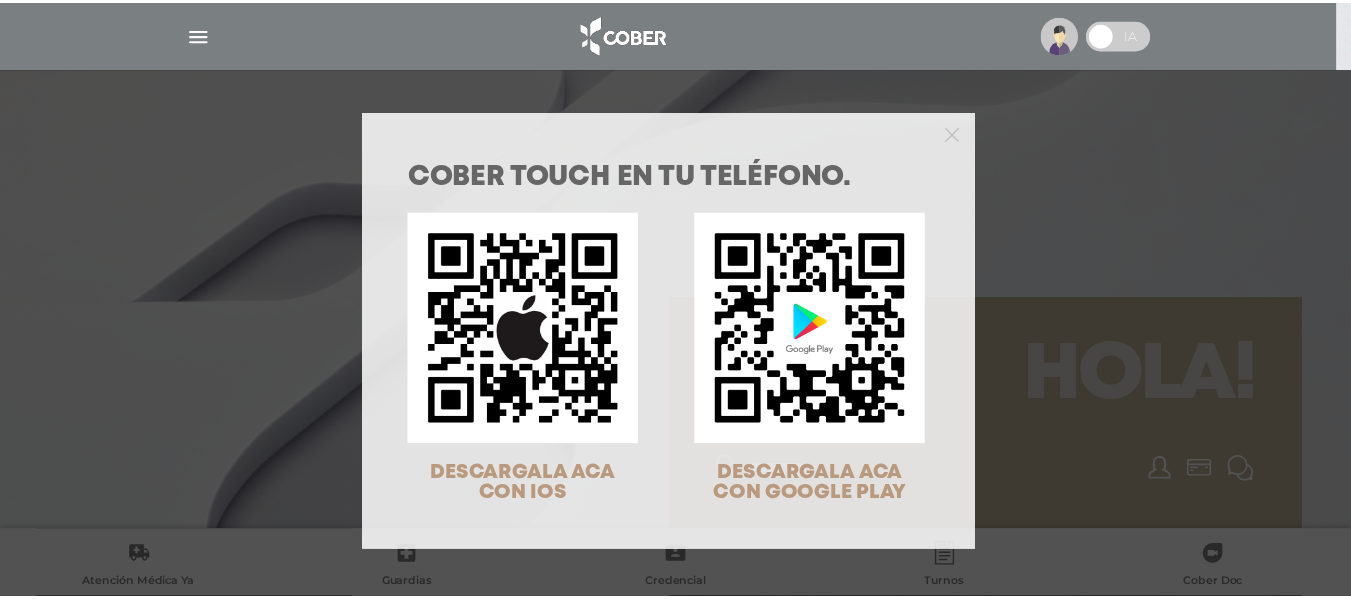 scroll, scrollTop: 0, scrollLeft: 0, axis: both 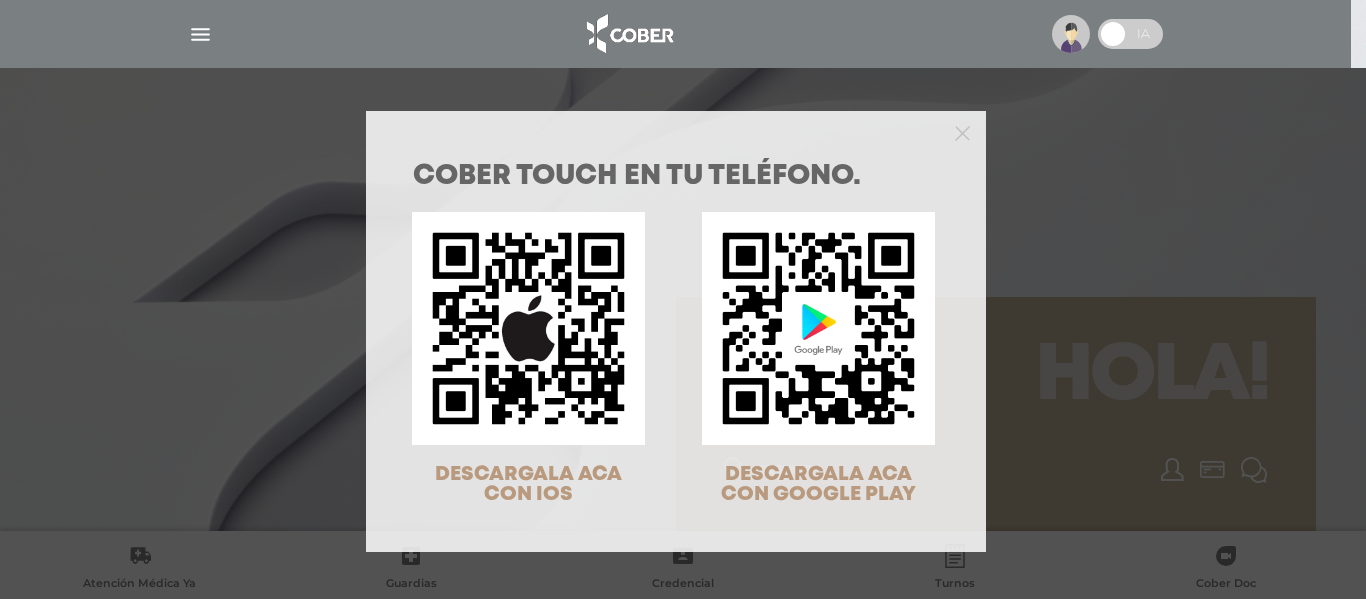 click on "COBER TOUCH en tu teléfono.
DESCARGALA ACA CON IOS
DESCARGALA ACA CON GOOGLE PLAY" at bounding box center [683, 299] 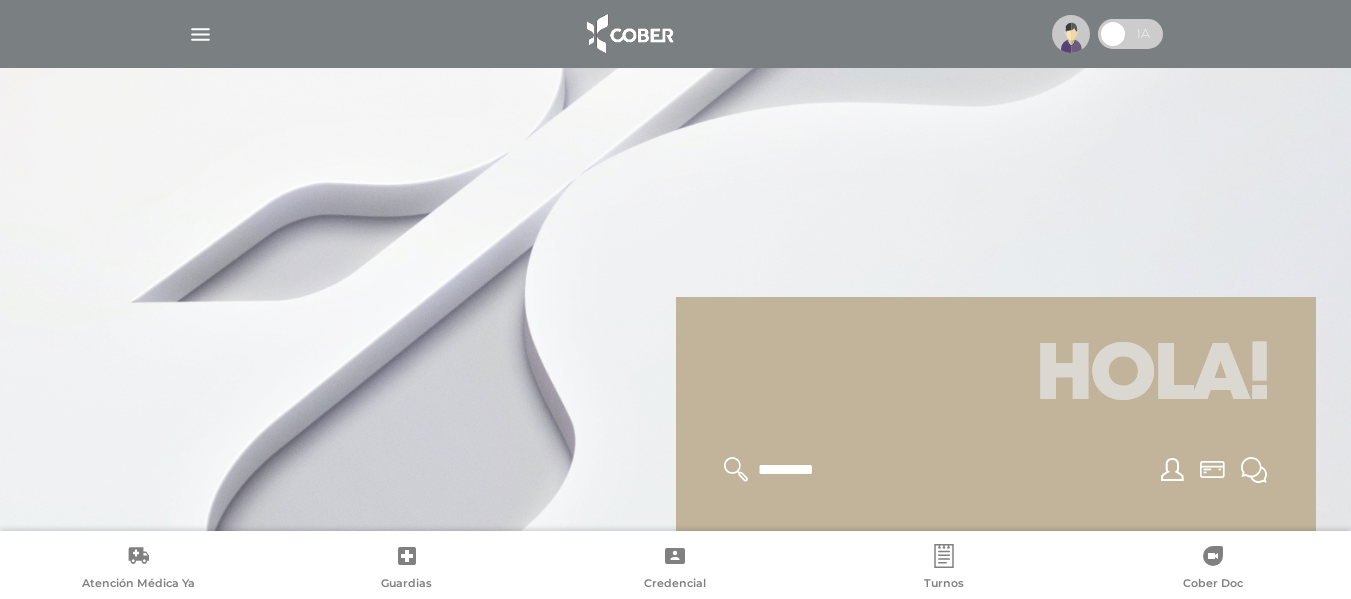click at bounding box center (200, 34) 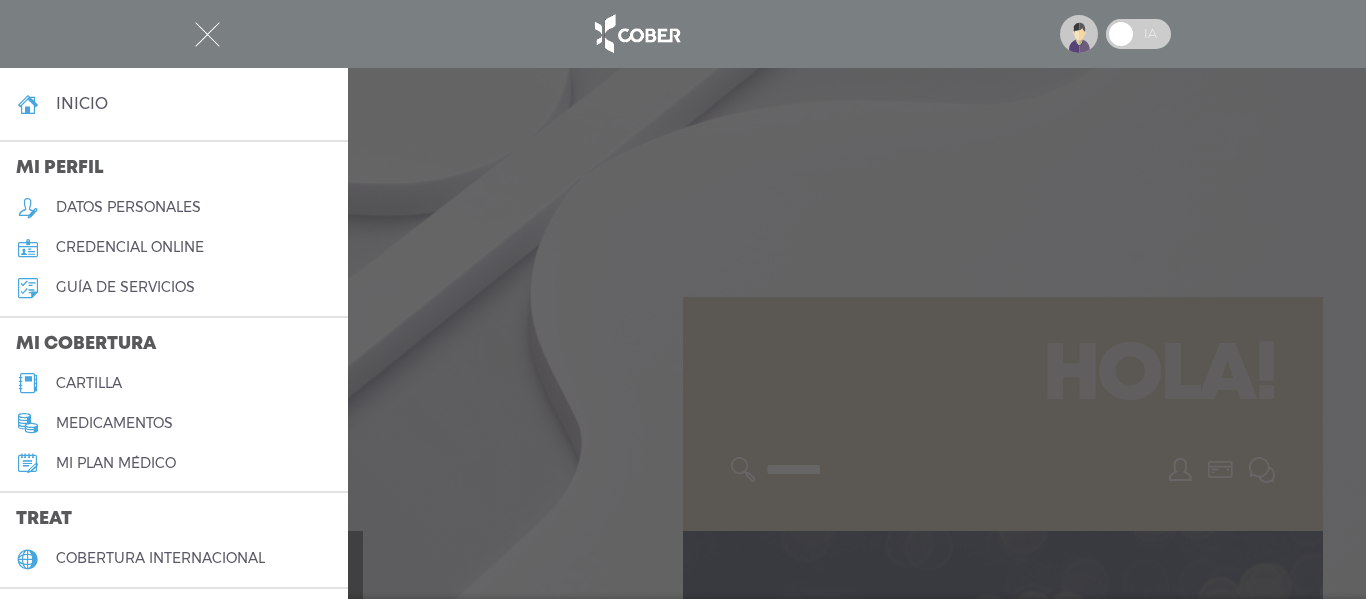 click on "cartilla" at bounding box center (89, 383) 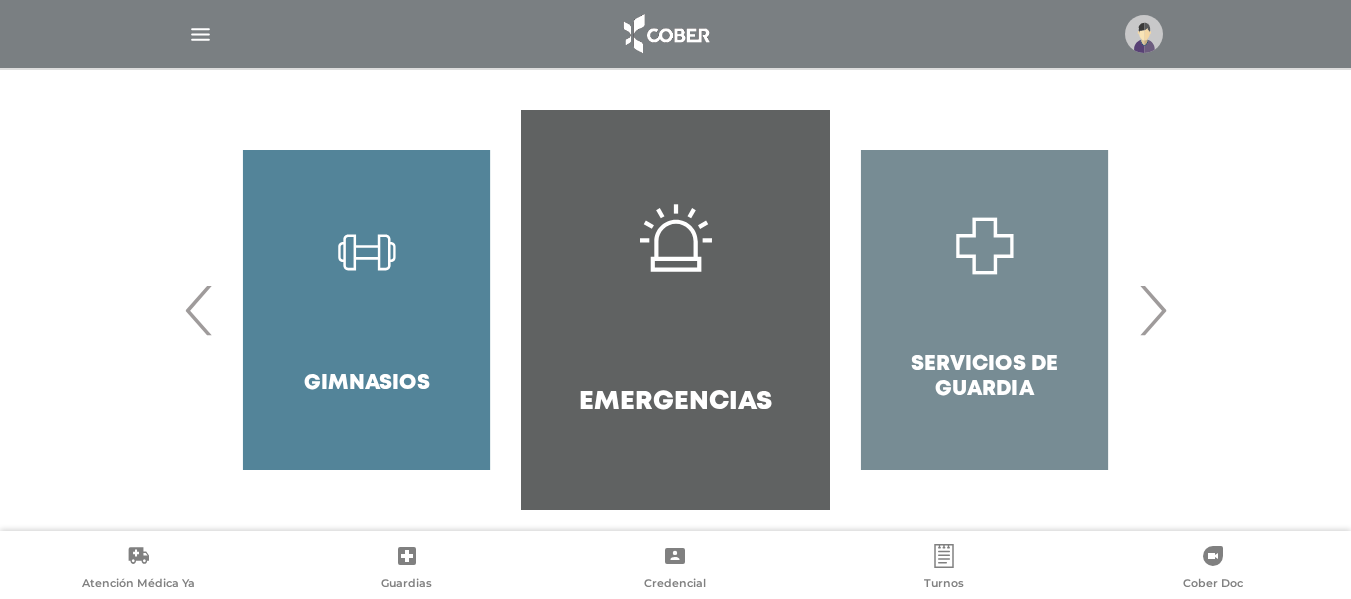 scroll, scrollTop: 428, scrollLeft: 0, axis: vertical 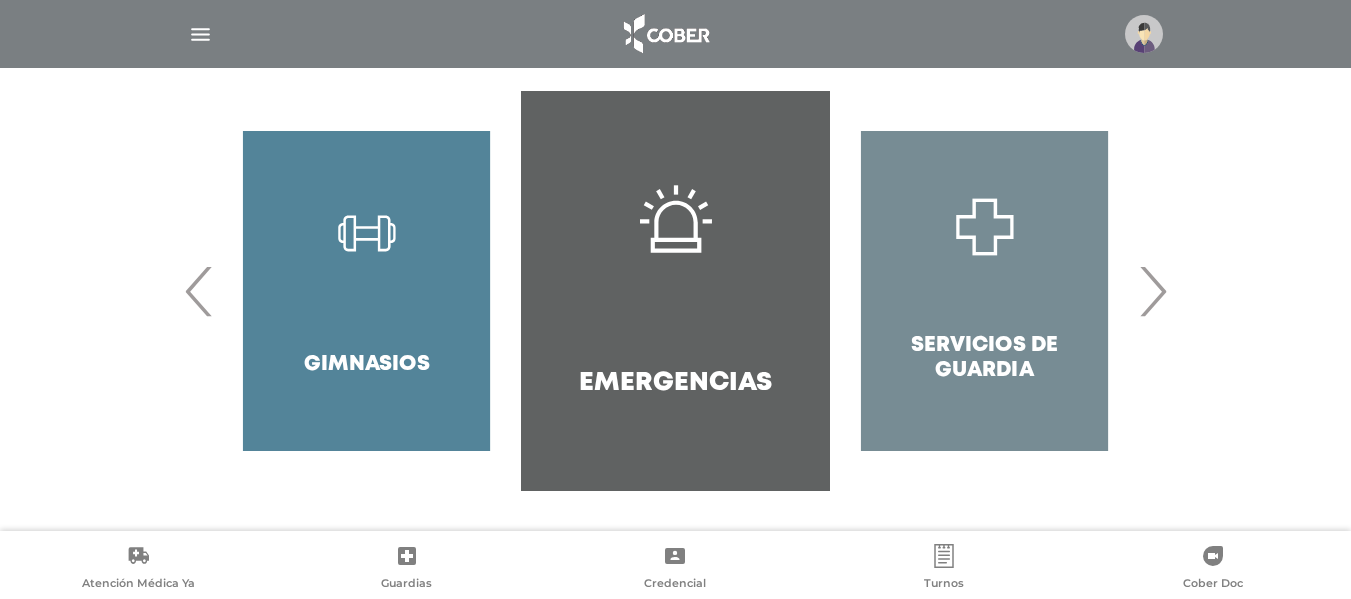 click on "›" at bounding box center [1152, 291] 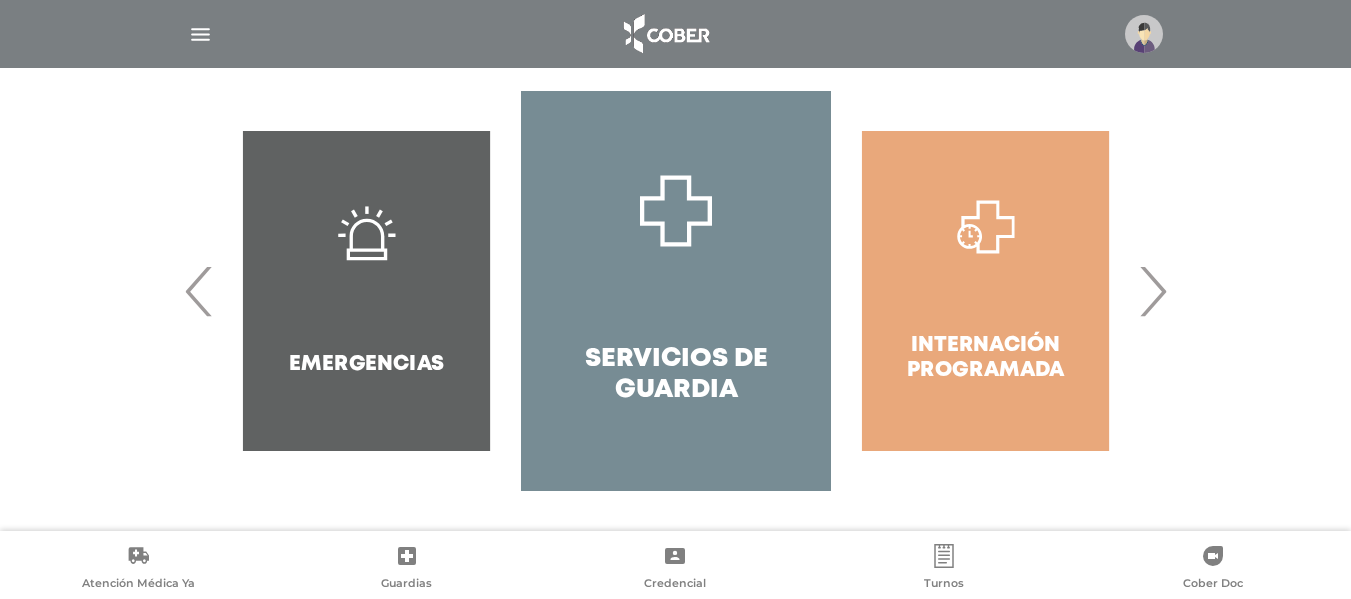 click on "›" at bounding box center (1152, 291) 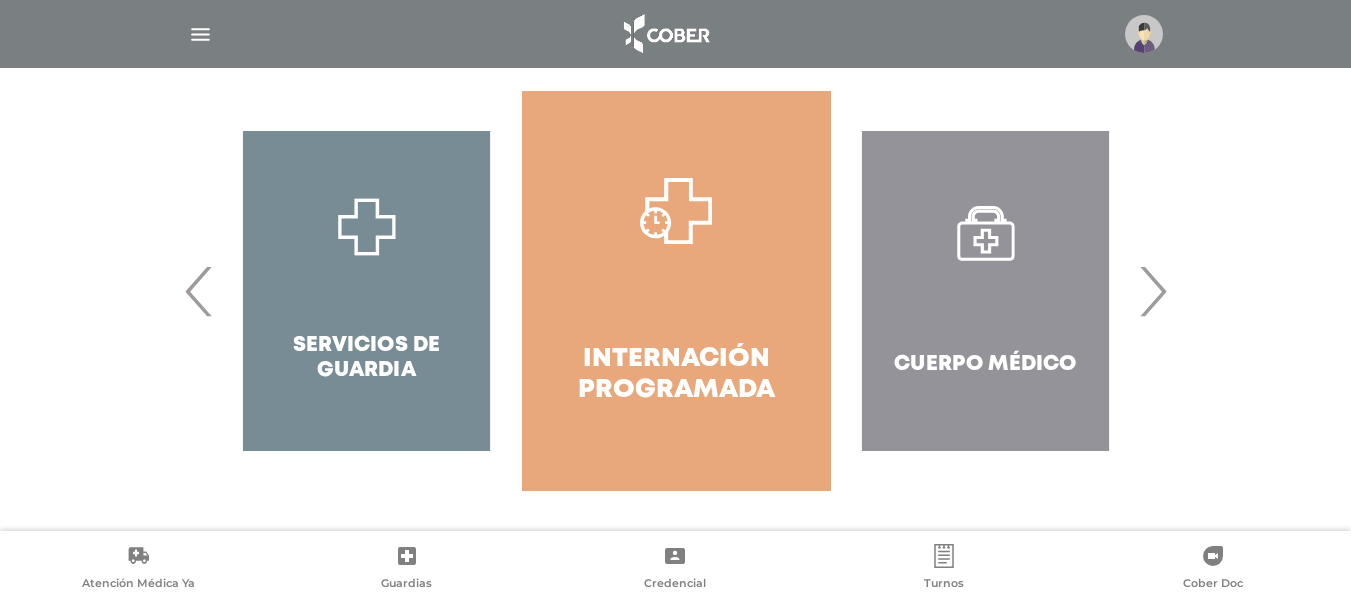click on "›" at bounding box center (1152, 291) 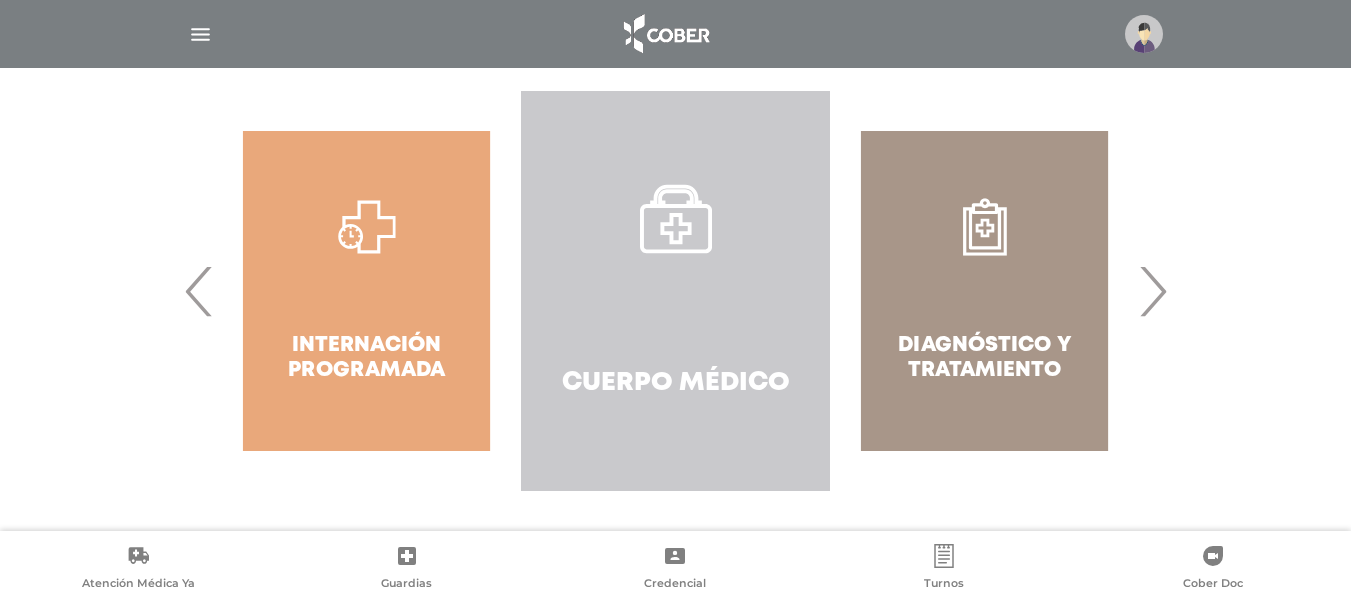 click on "Cuerpo Médico" at bounding box center [676, 383] 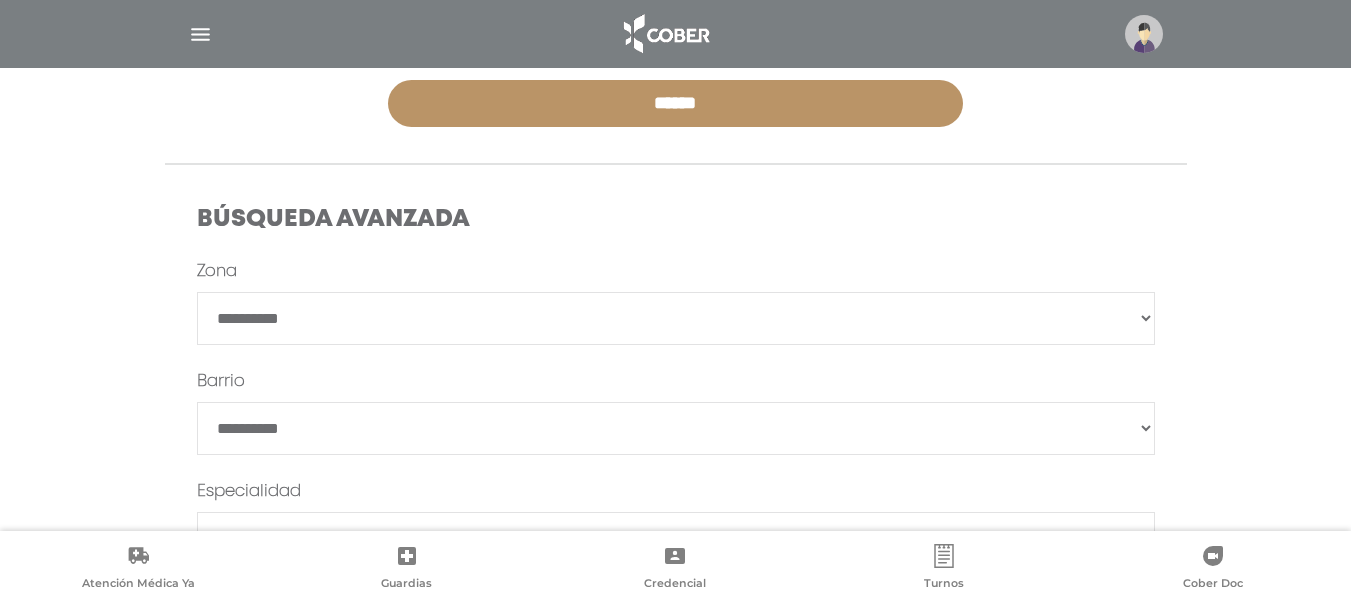 scroll, scrollTop: 500, scrollLeft: 0, axis: vertical 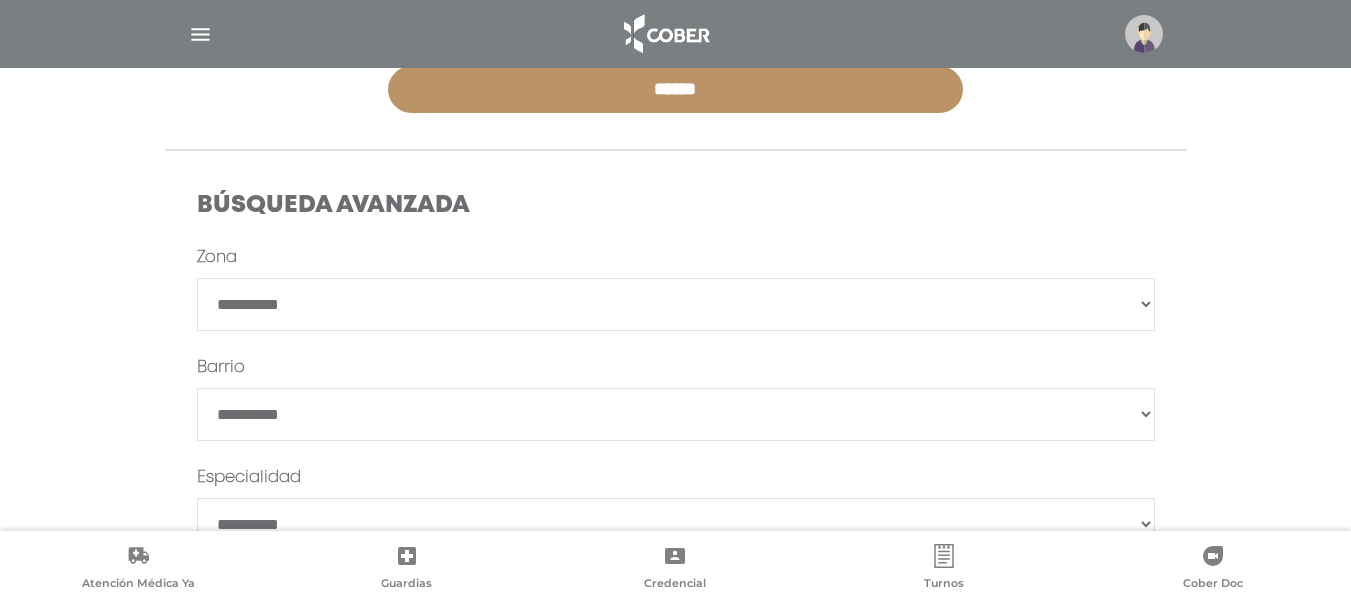 click on "**********" at bounding box center [676, 304] 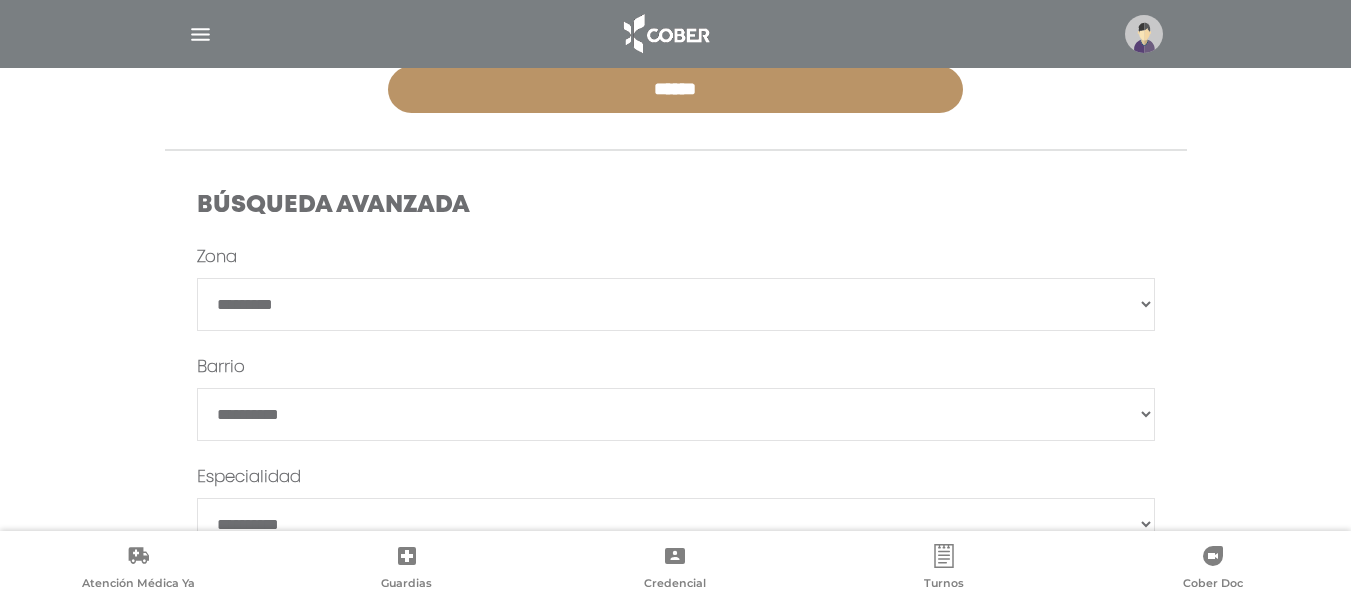click on "**********" at bounding box center (676, 304) 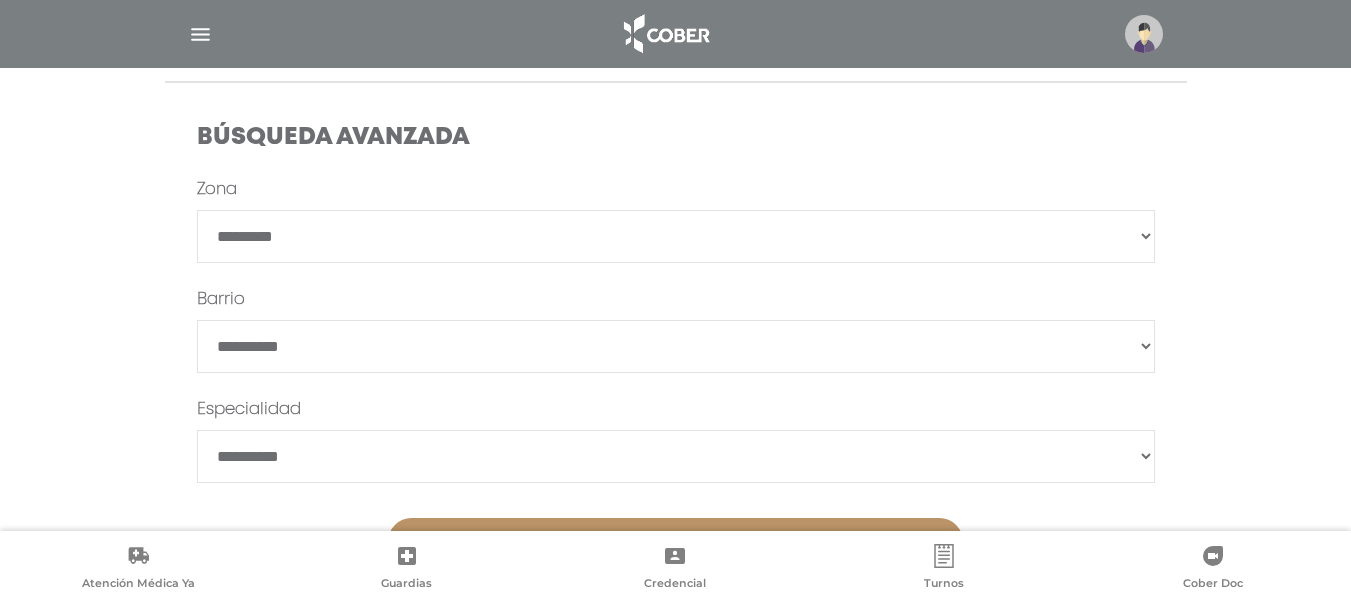 scroll, scrollTop: 652, scrollLeft: 0, axis: vertical 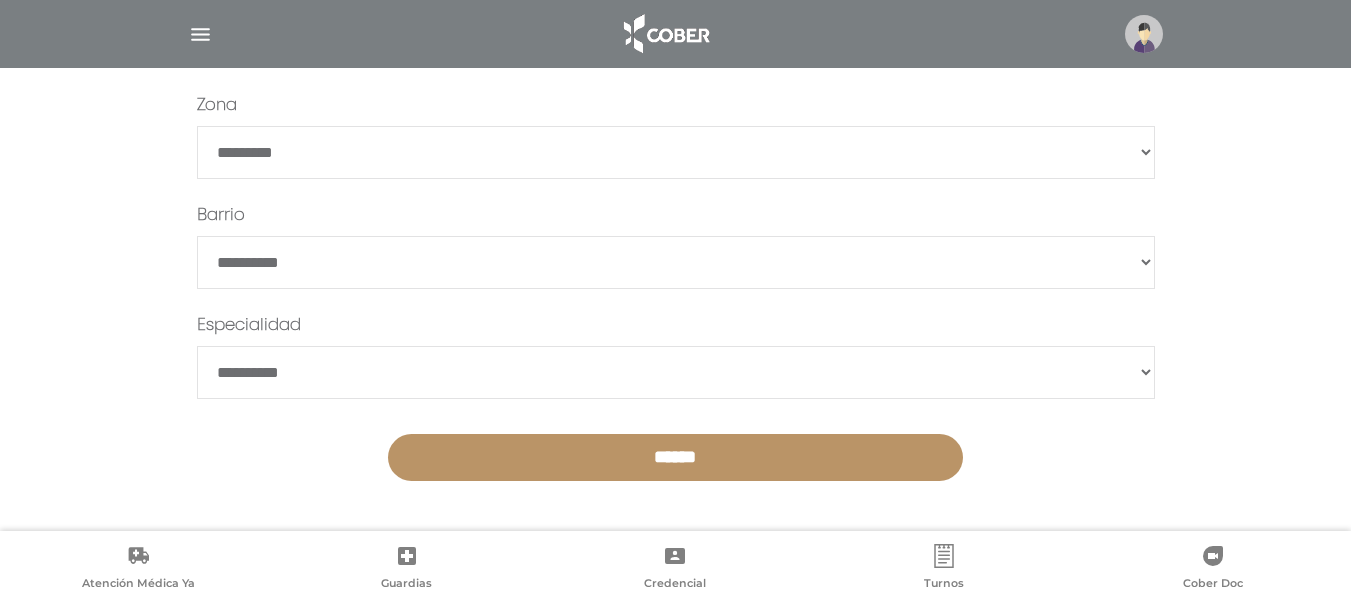 click on "**********" at bounding box center (676, 152) 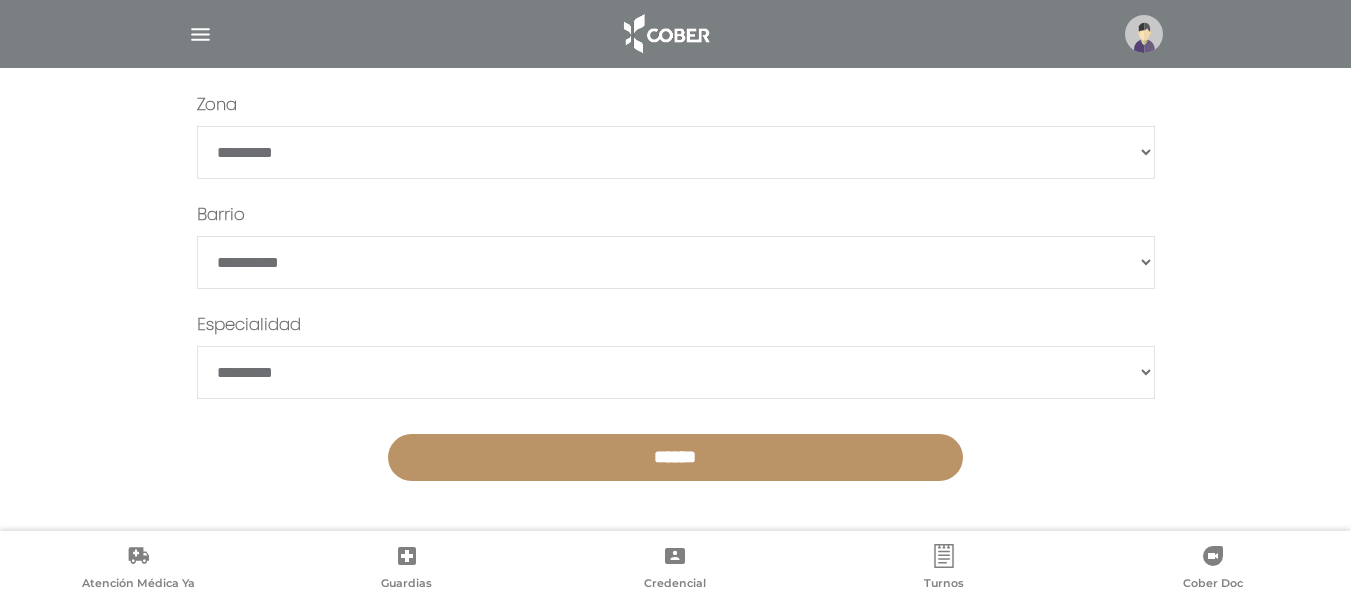 click on "**********" at bounding box center [676, 372] 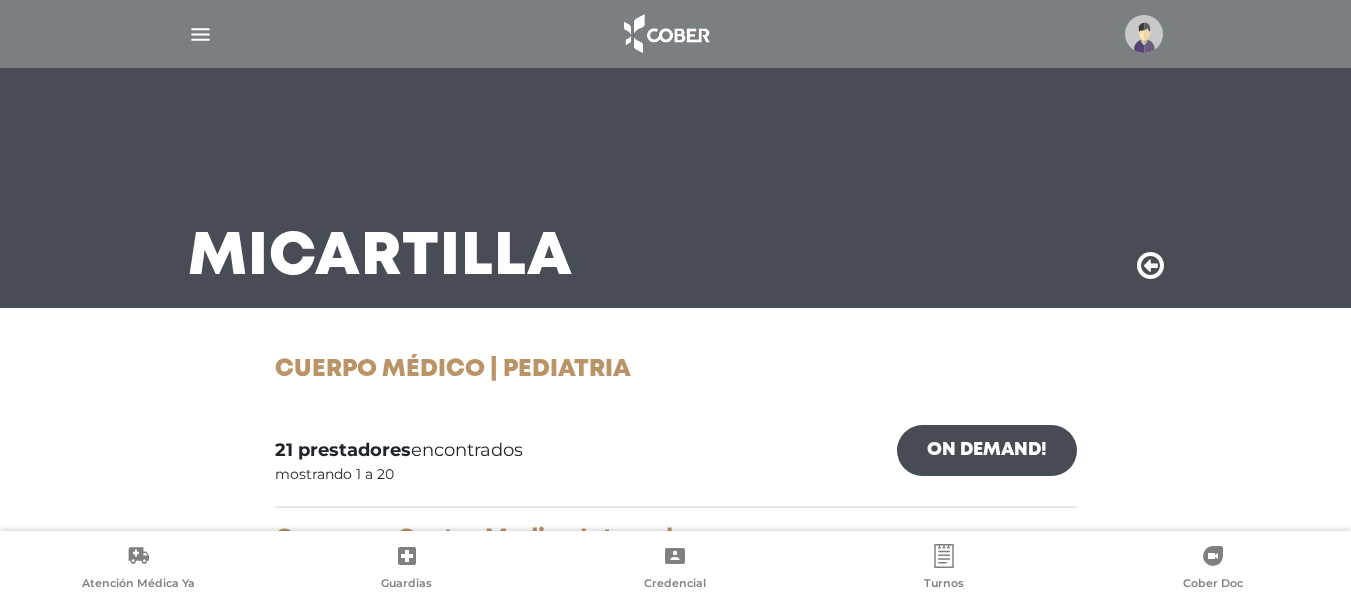 scroll, scrollTop: 0, scrollLeft: 0, axis: both 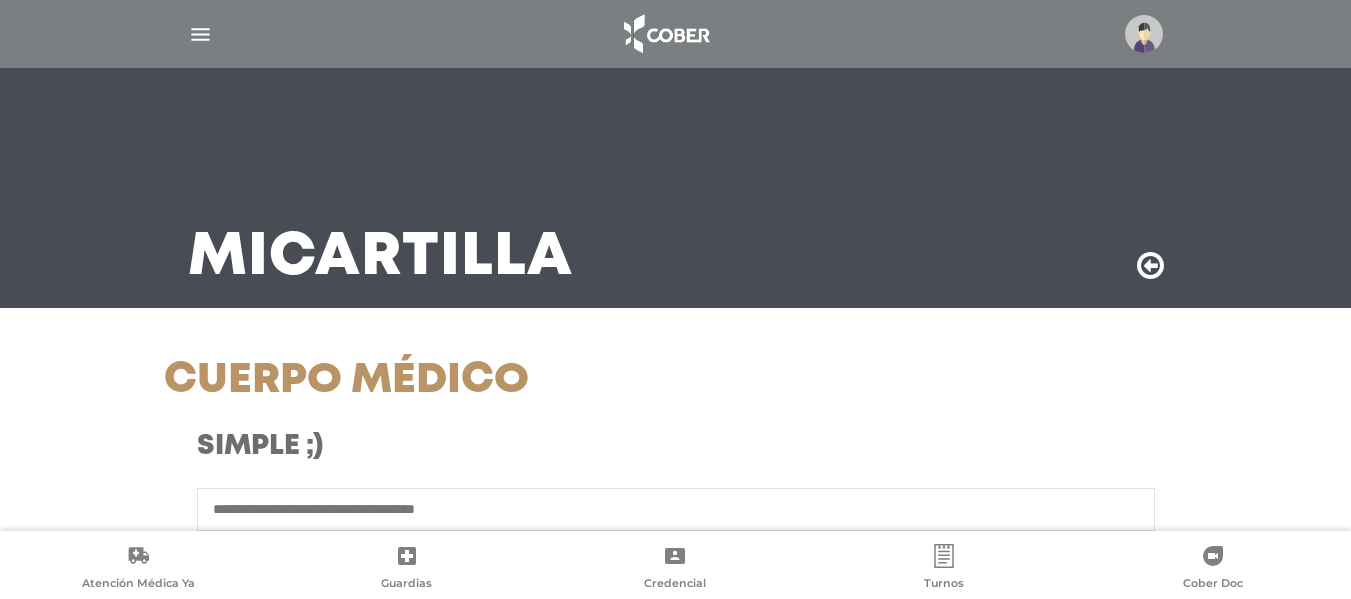 click at bounding box center (665, 34) 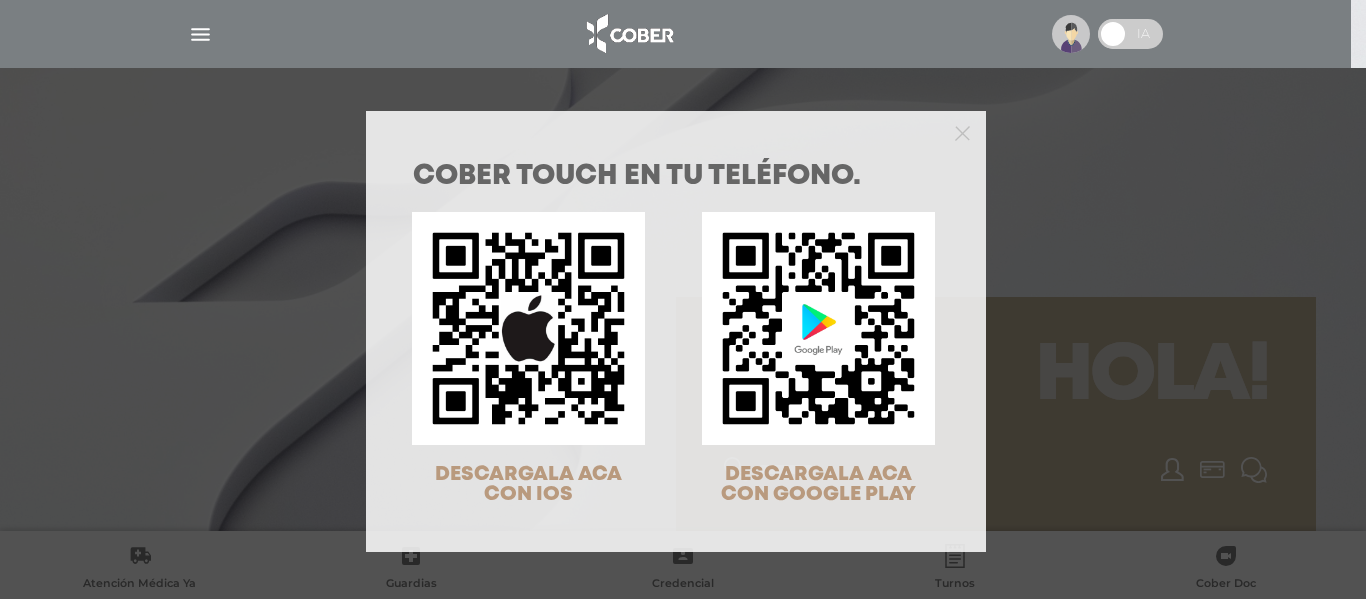scroll, scrollTop: 0, scrollLeft: 0, axis: both 